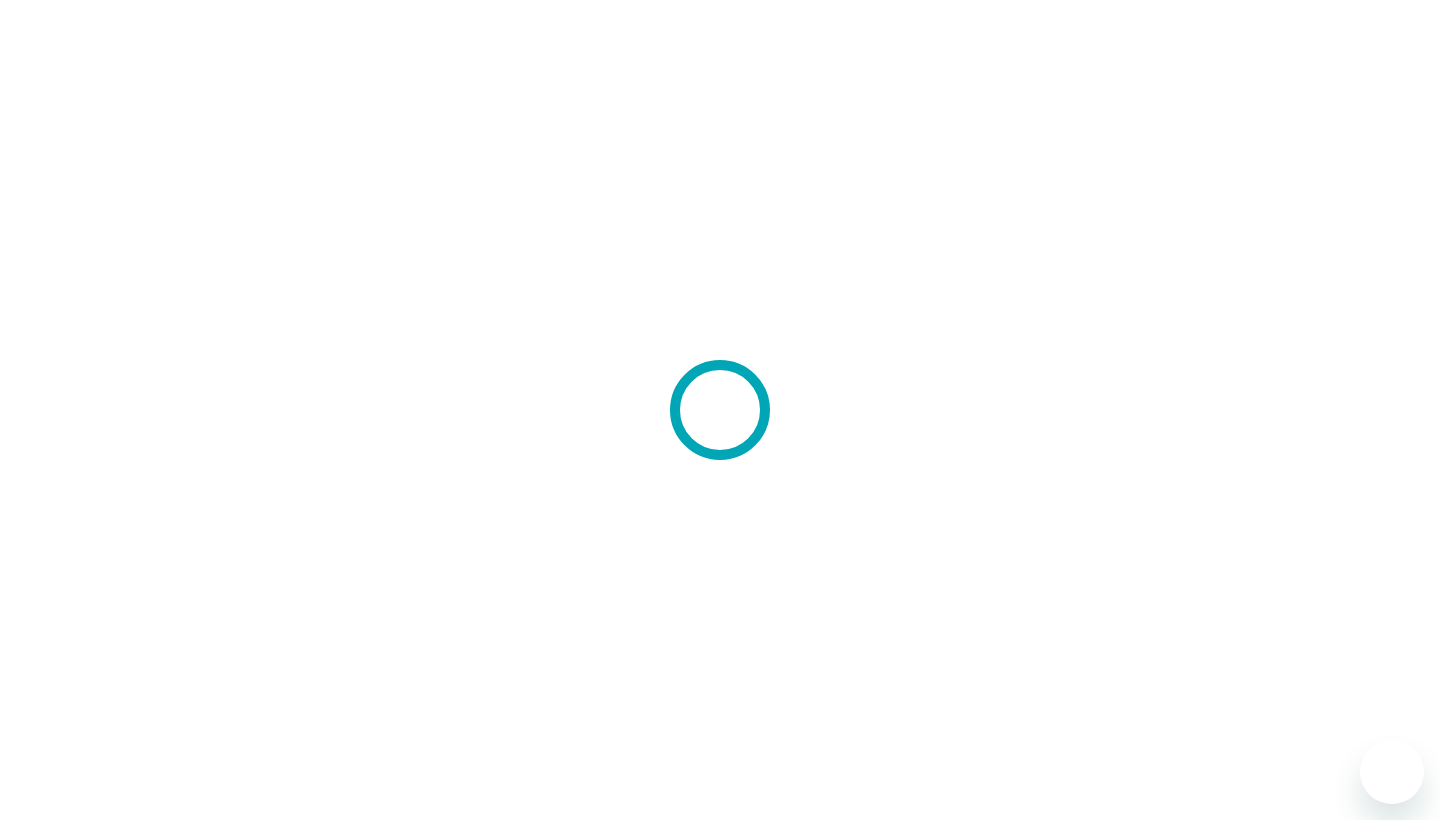 scroll, scrollTop: 0, scrollLeft: 0, axis: both 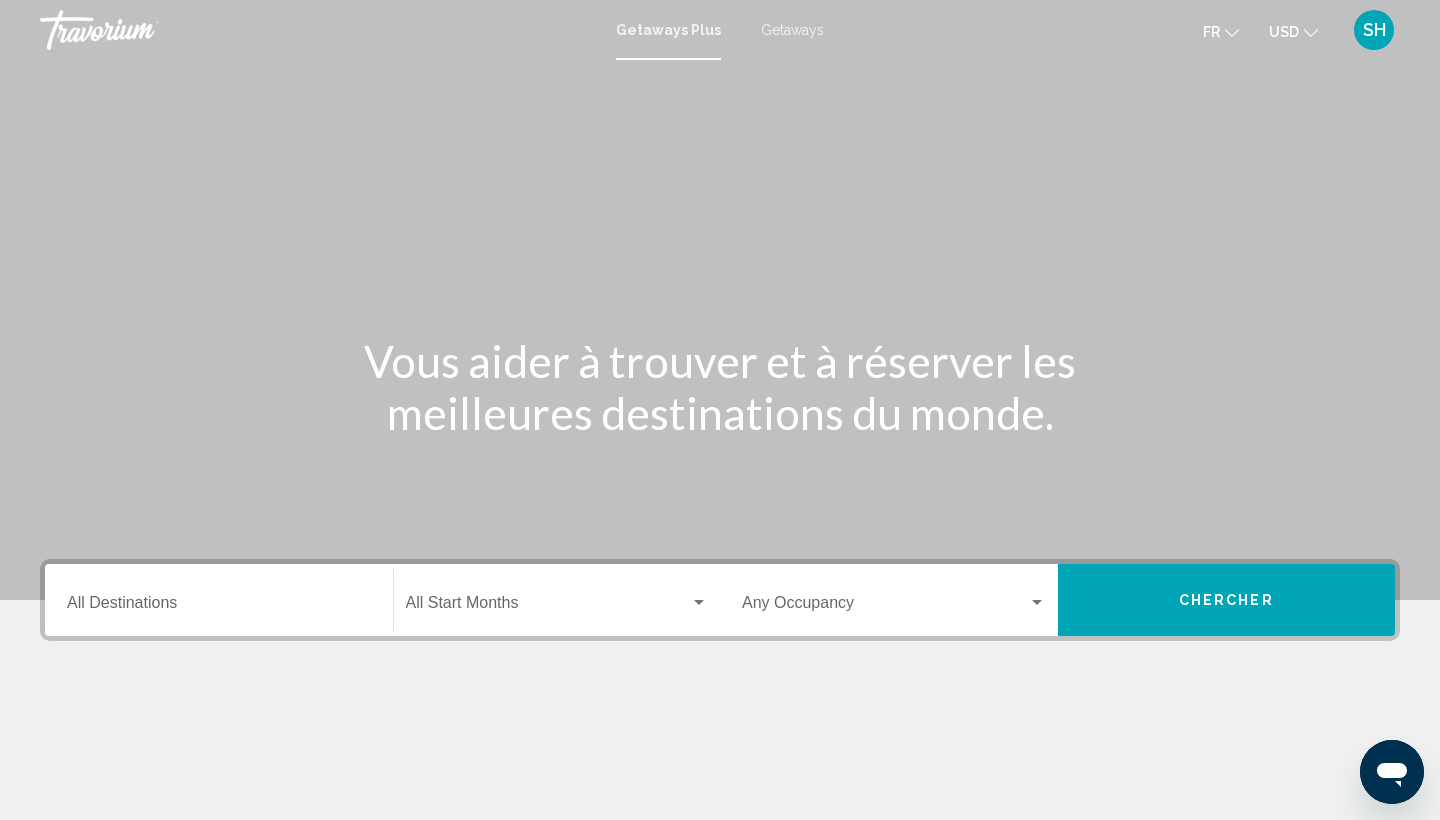 click at bounding box center (1311, 33) 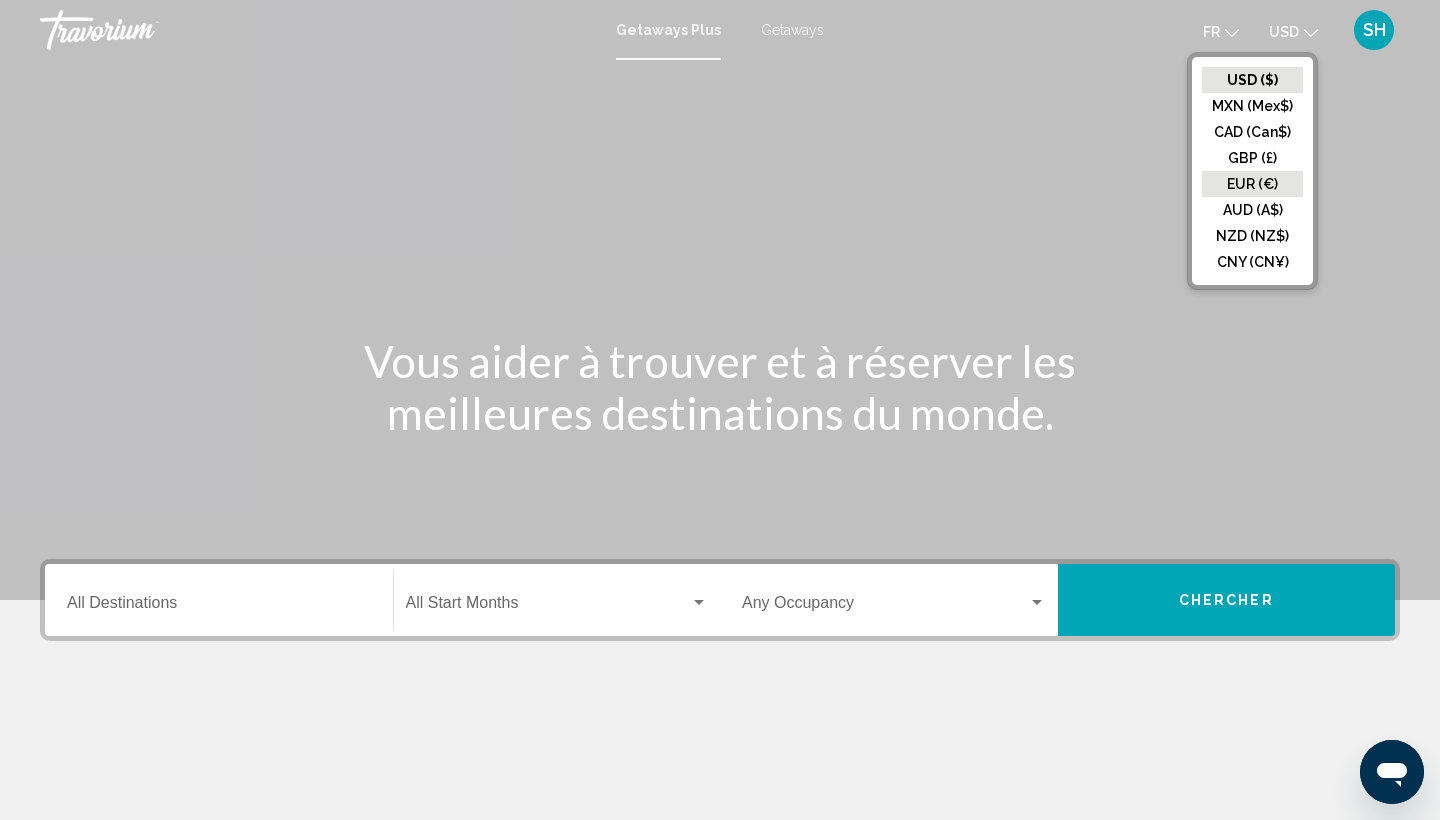 click on "EUR (€)" at bounding box center [1252, 80] 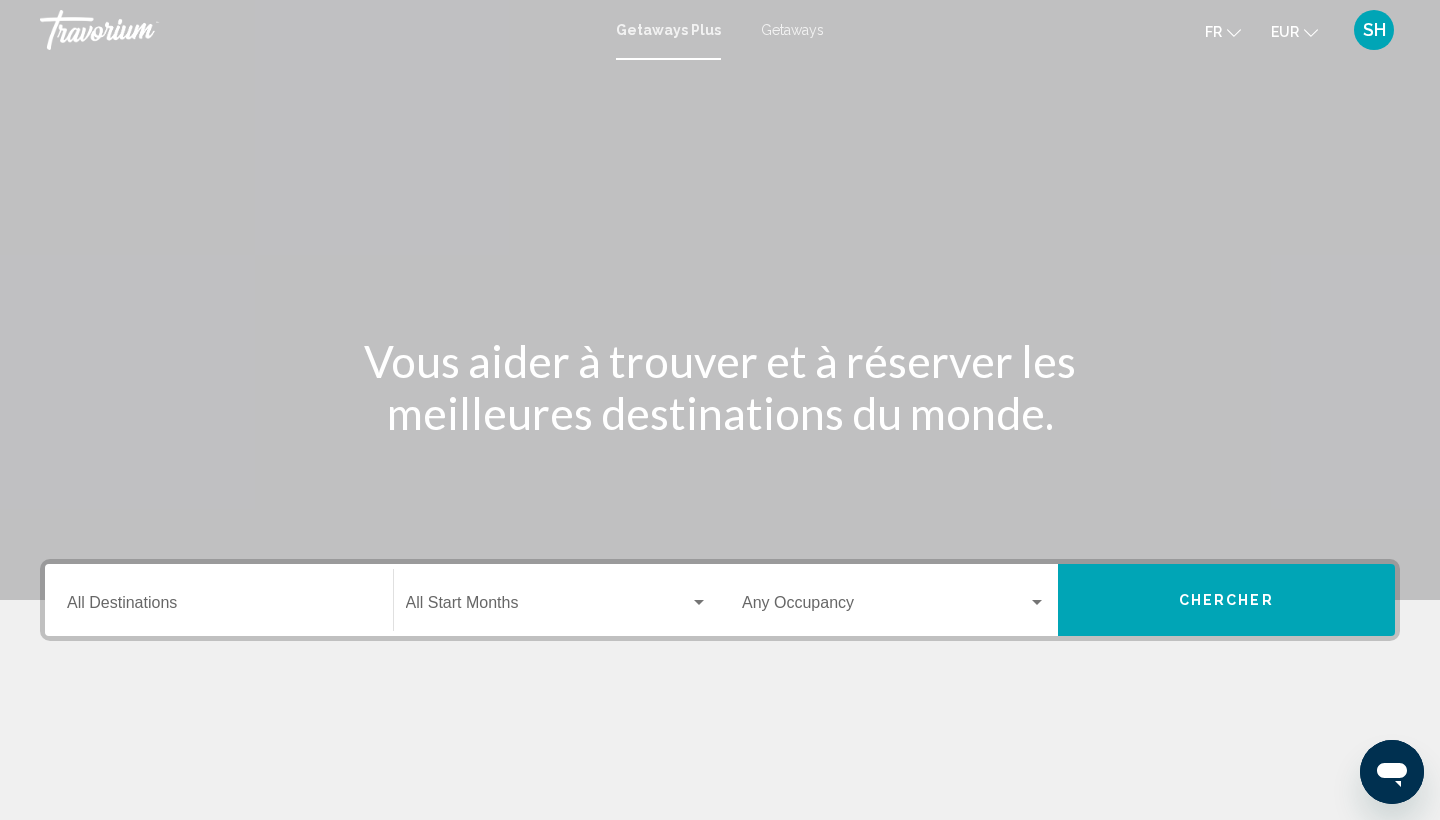 click on "Destination All Destinations" at bounding box center [219, 607] 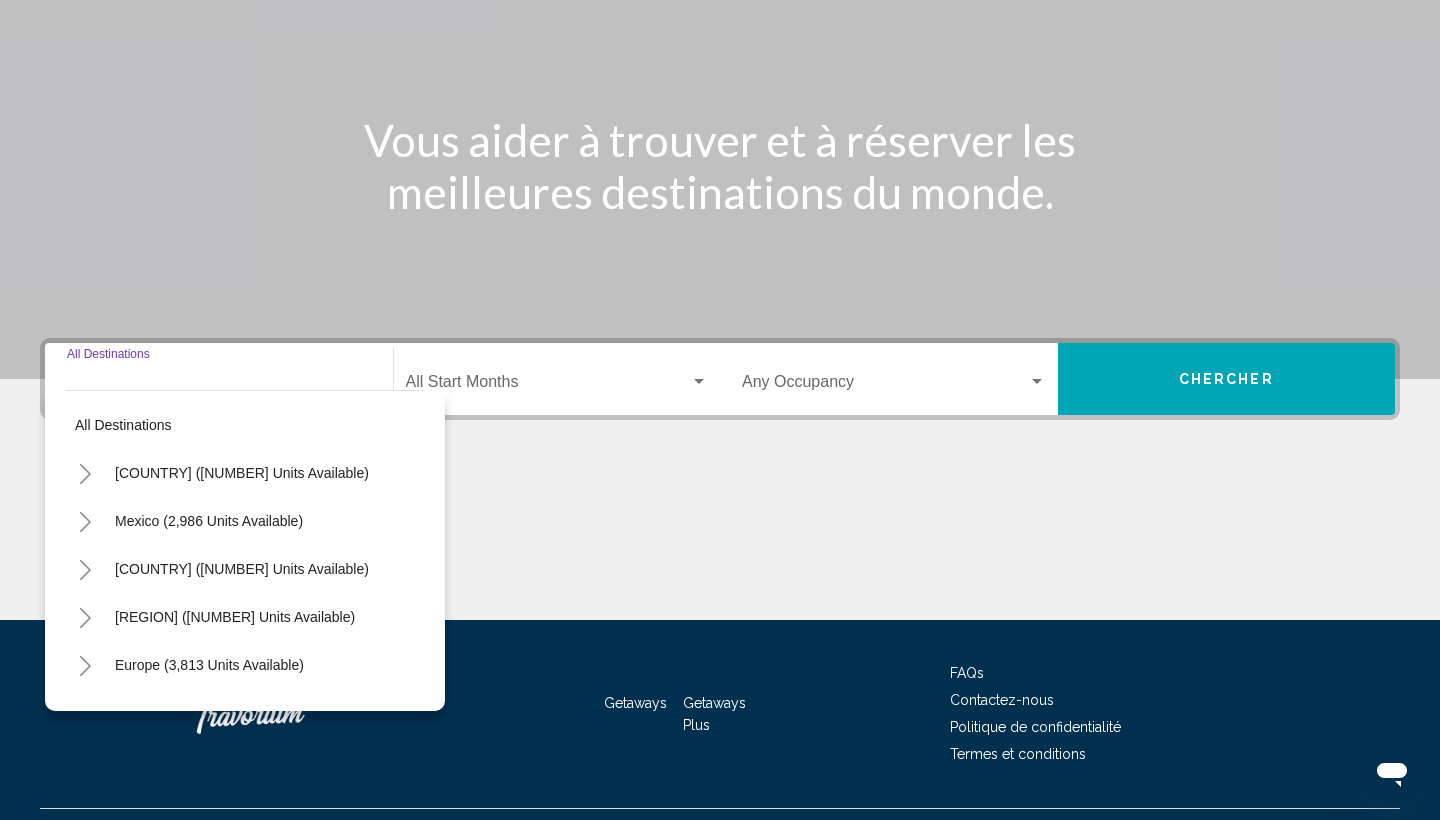 scroll, scrollTop: 266, scrollLeft: 0, axis: vertical 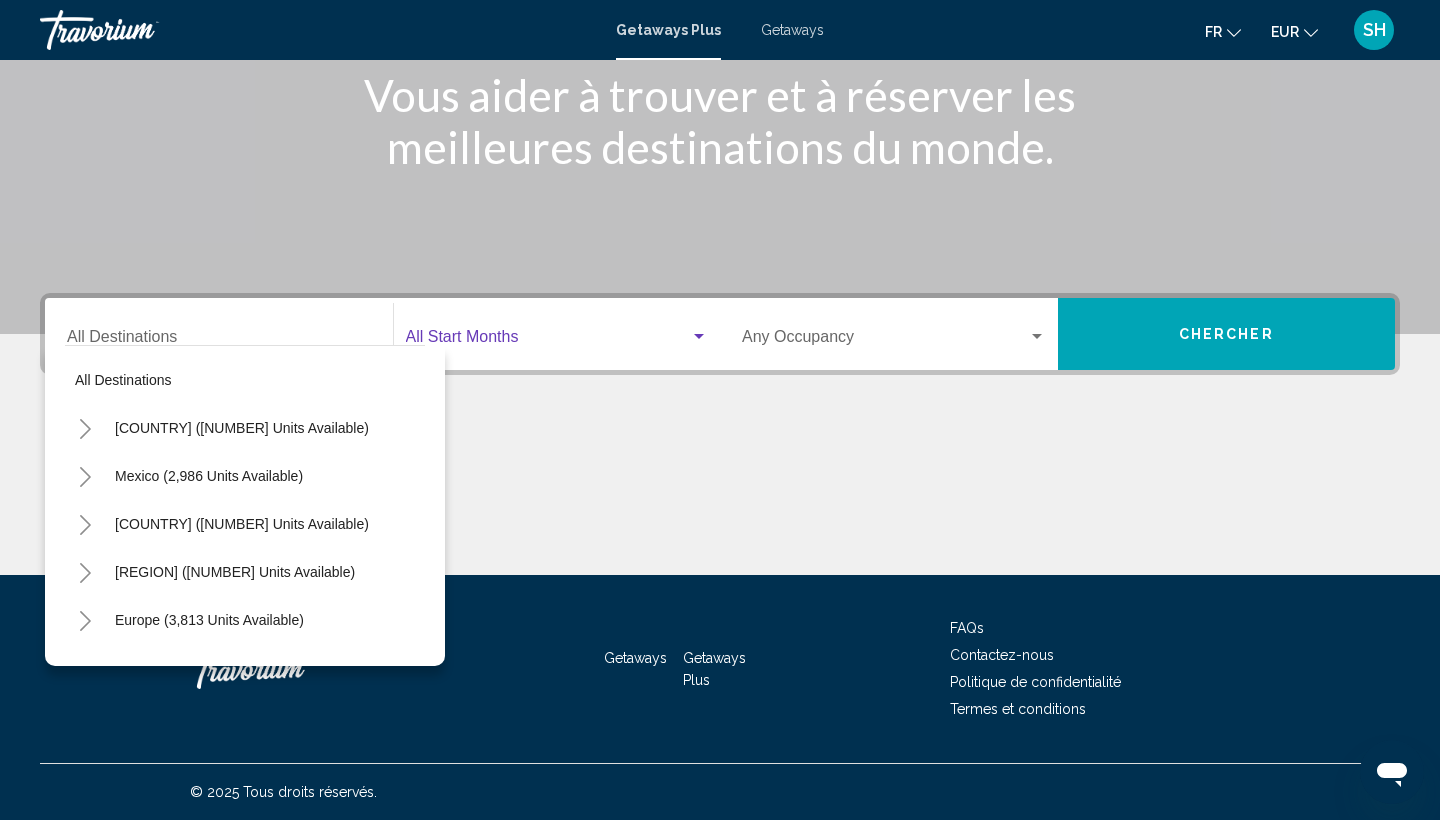 click at bounding box center (548, 341) 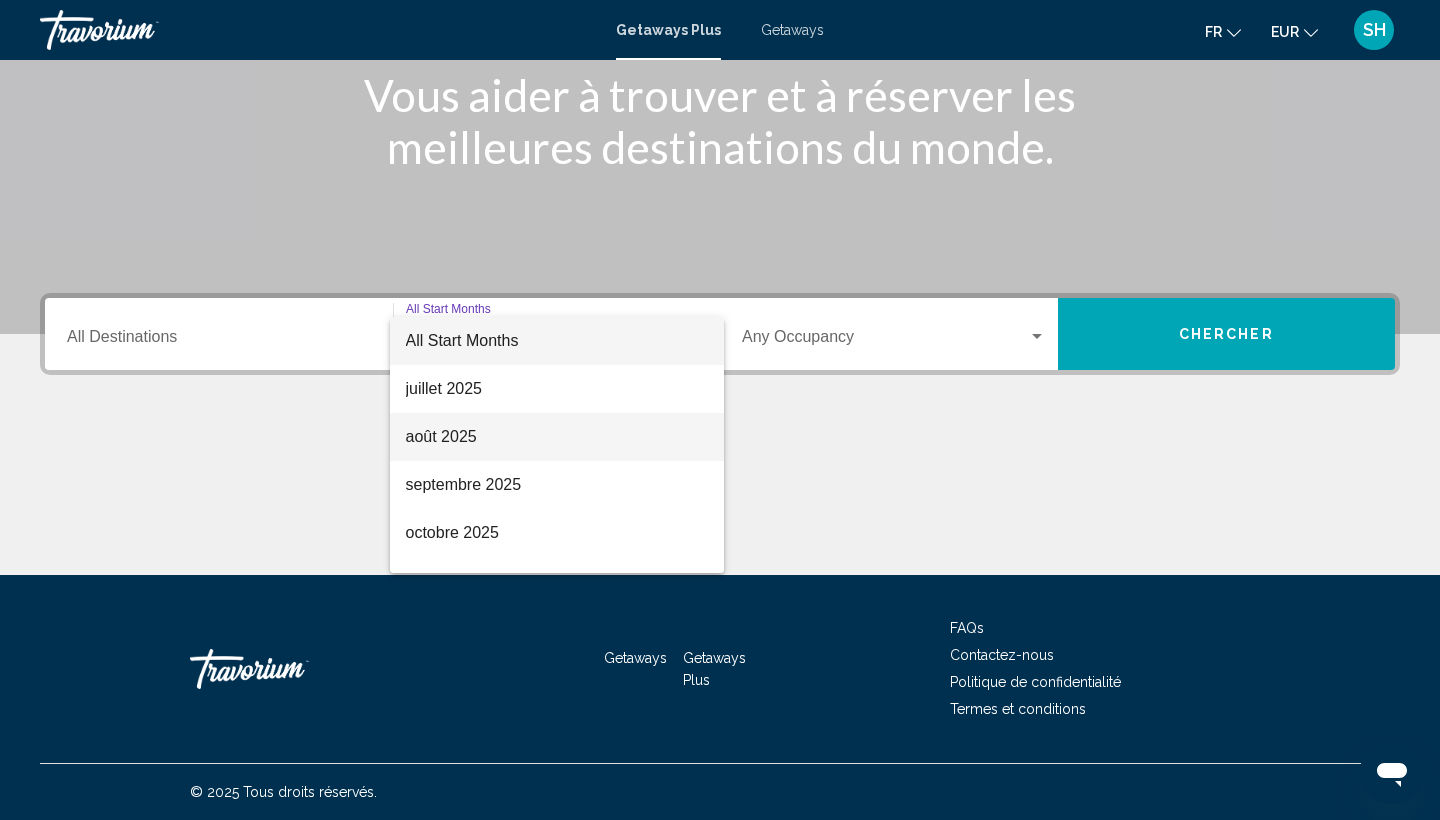 click on "août 2025" at bounding box center (557, 437) 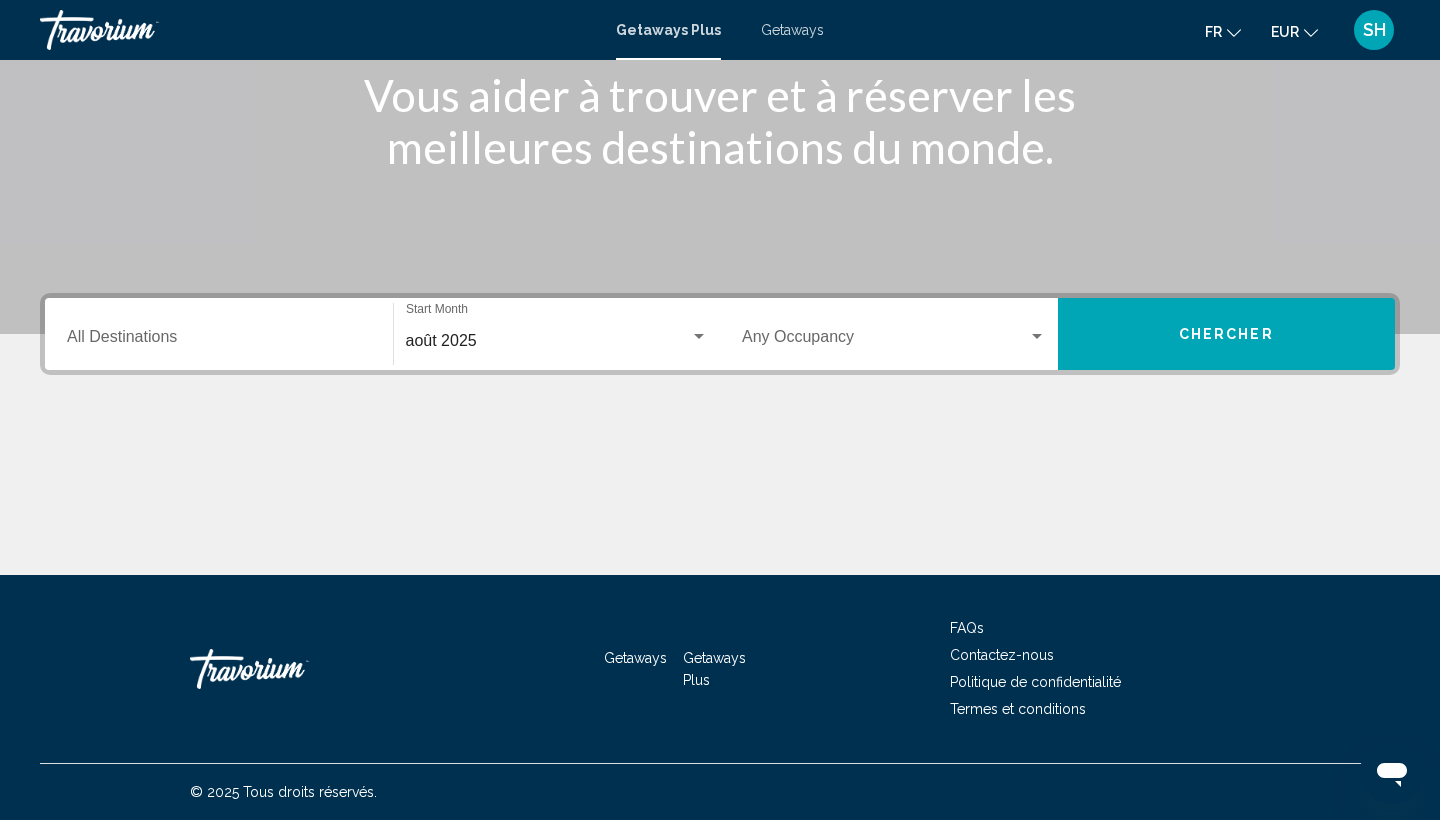 click on "Occupancy Any Occupancy" at bounding box center [894, 334] 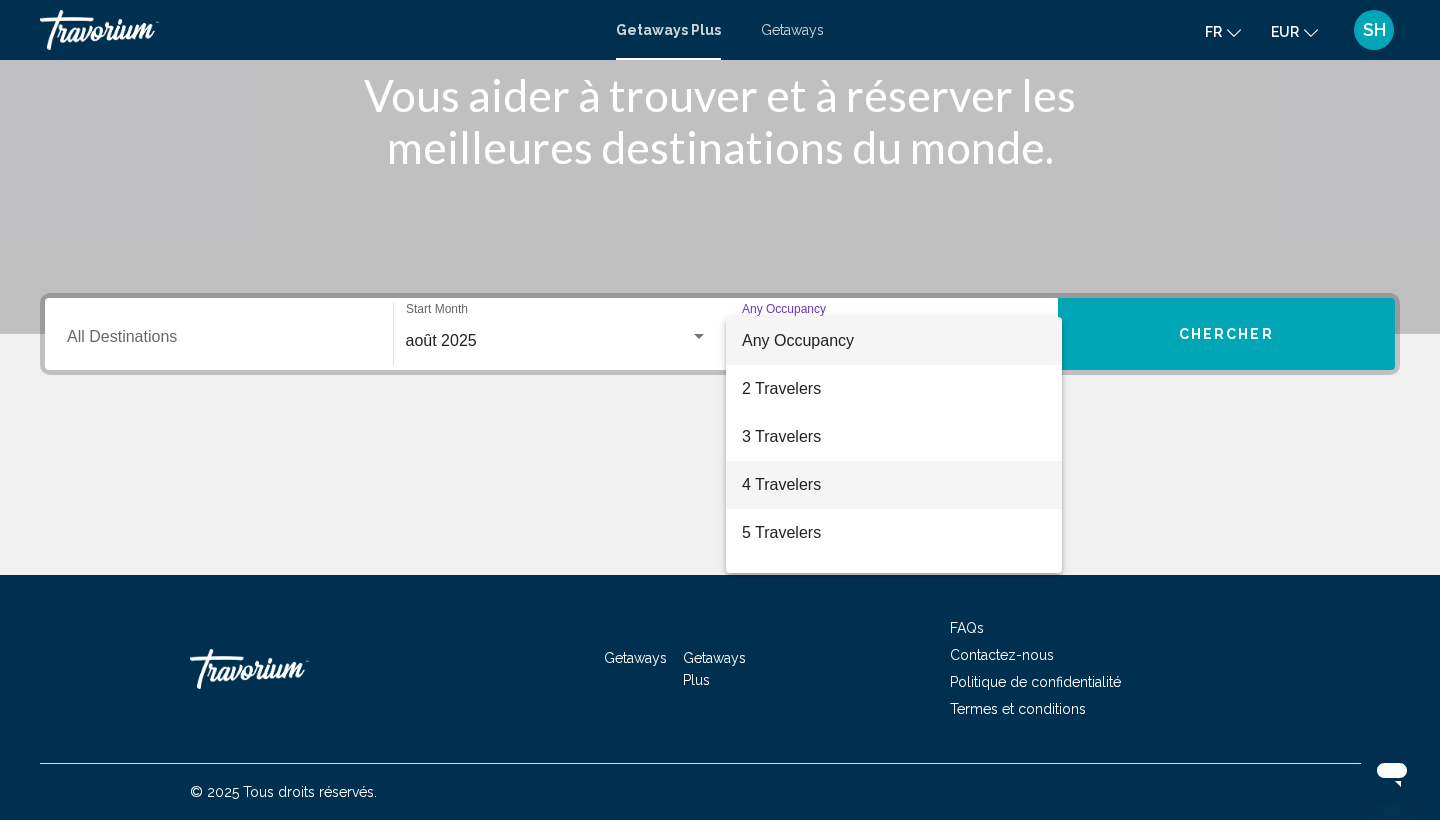 click on "4 Travelers" at bounding box center (894, 485) 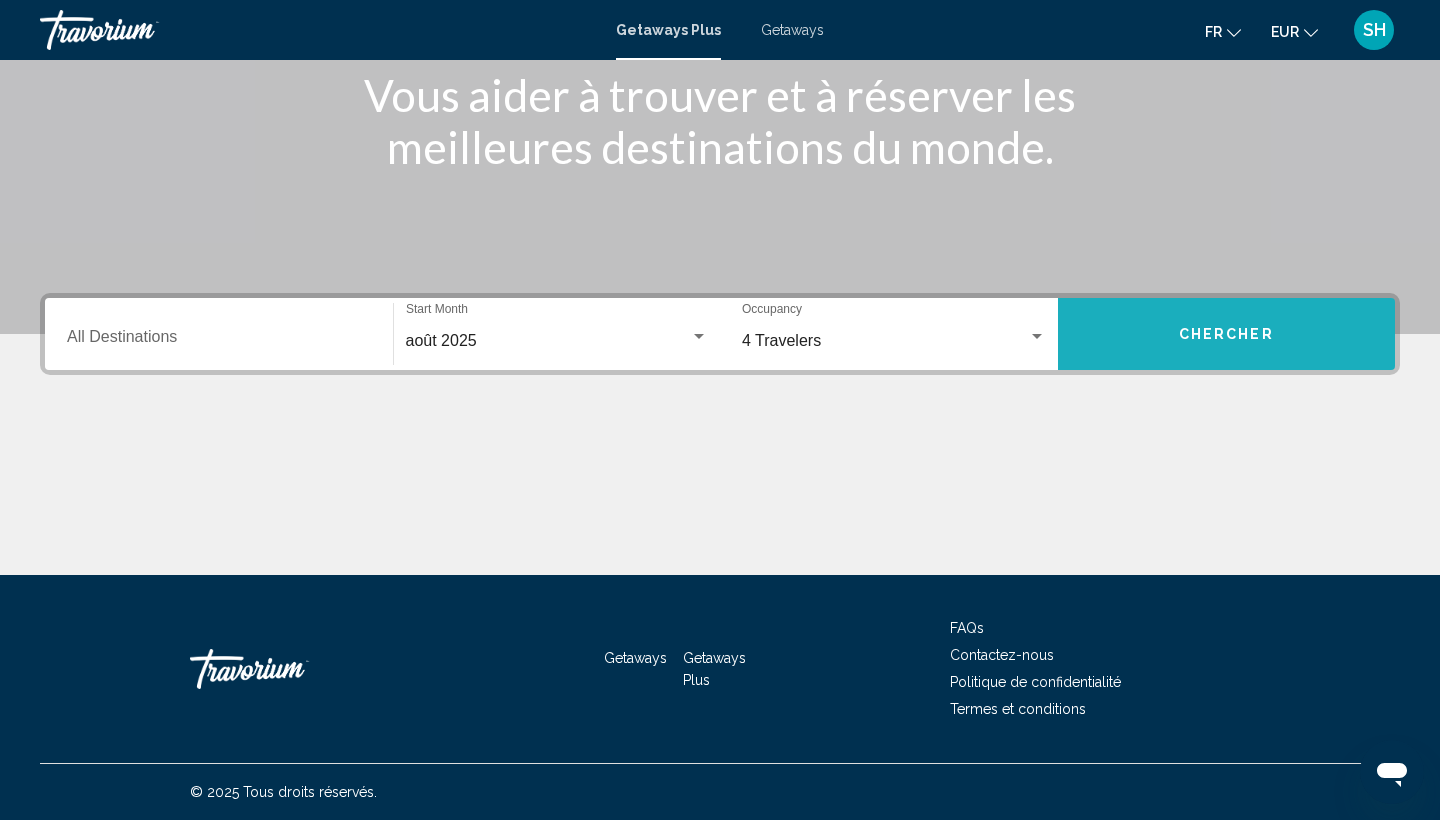 click on "Chercher" at bounding box center [1226, 335] 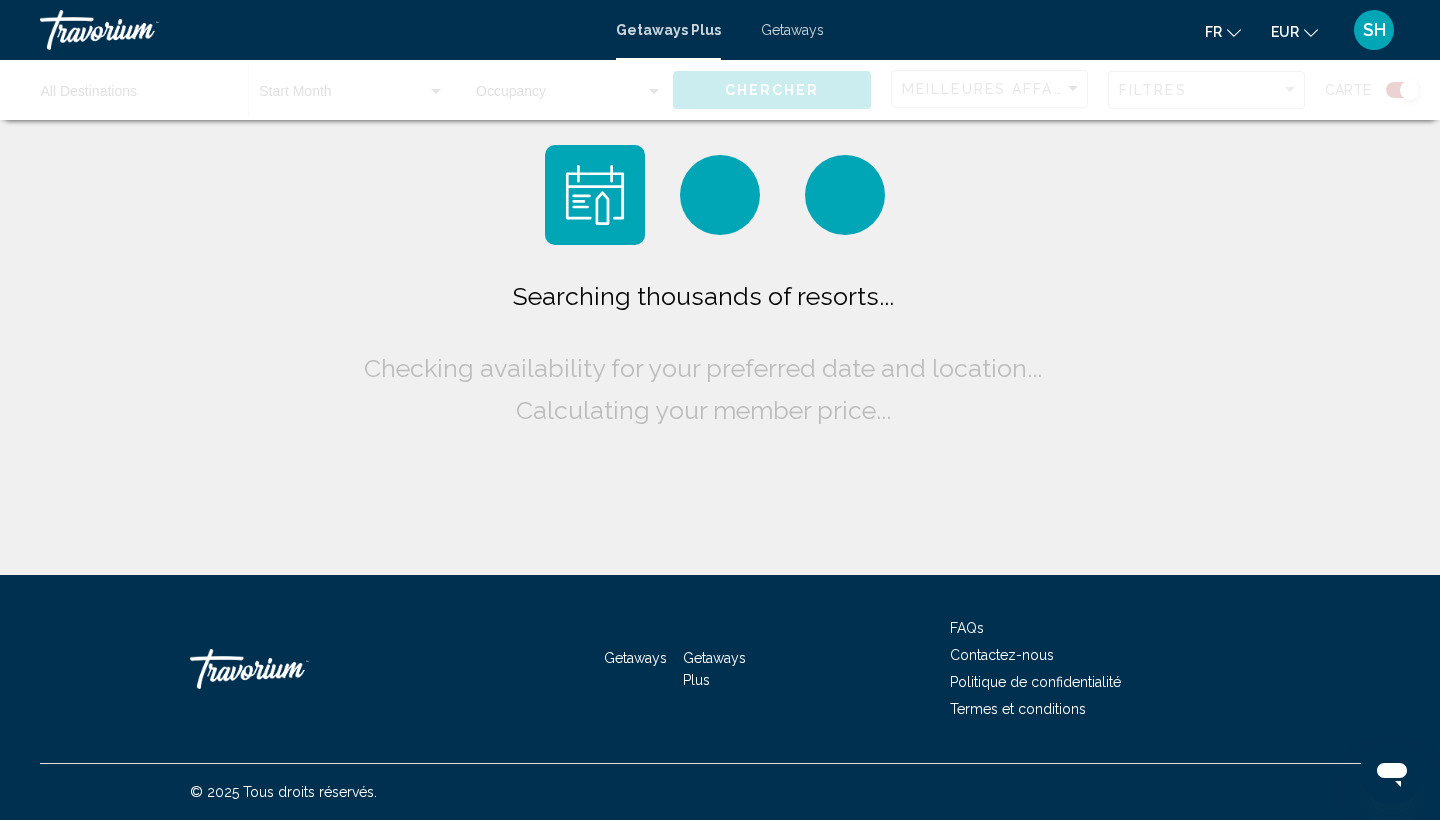 scroll, scrollTop: 0, scrollLeft: 0, axis: both 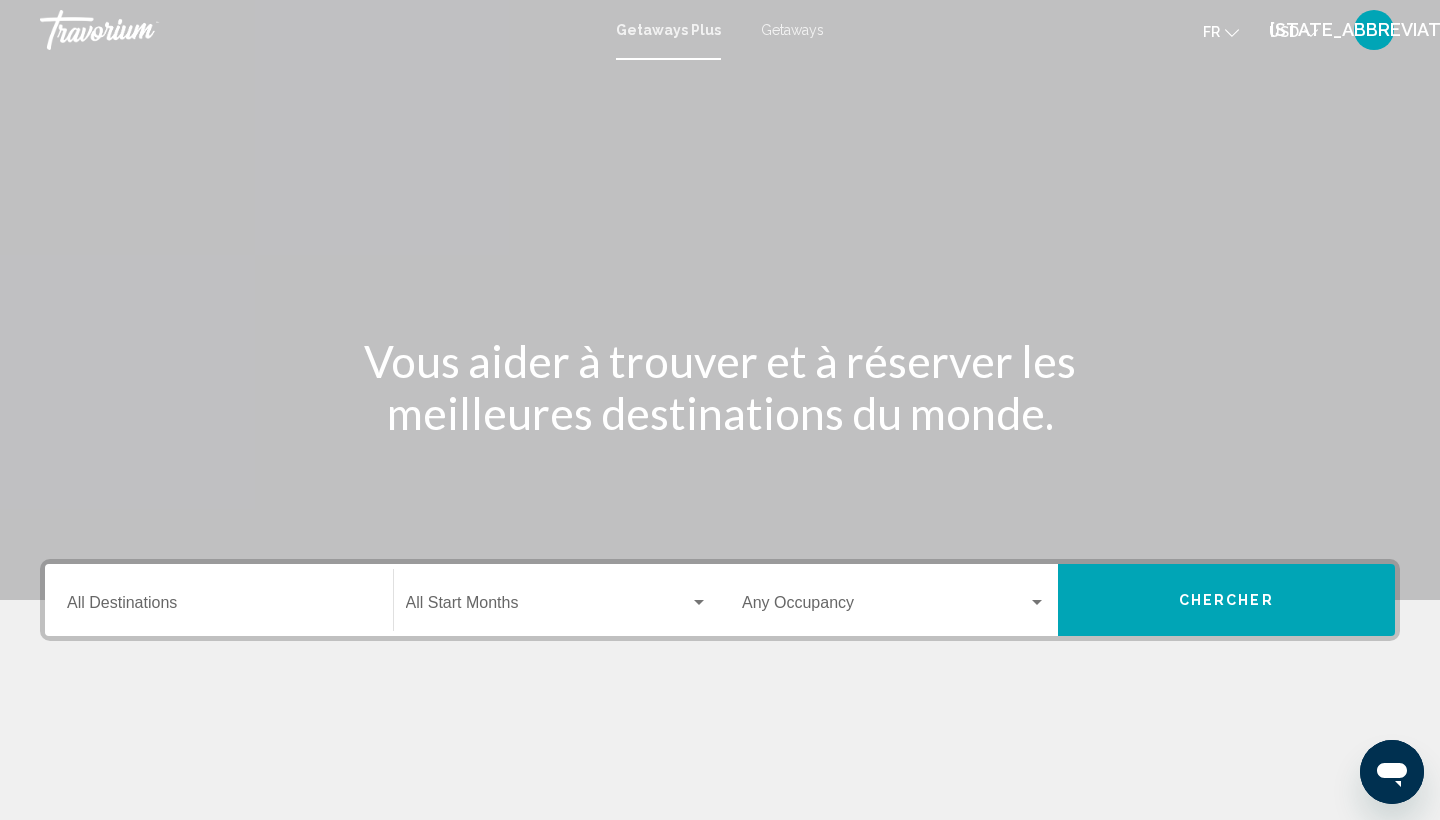 click at bounding box center (1311, 33) 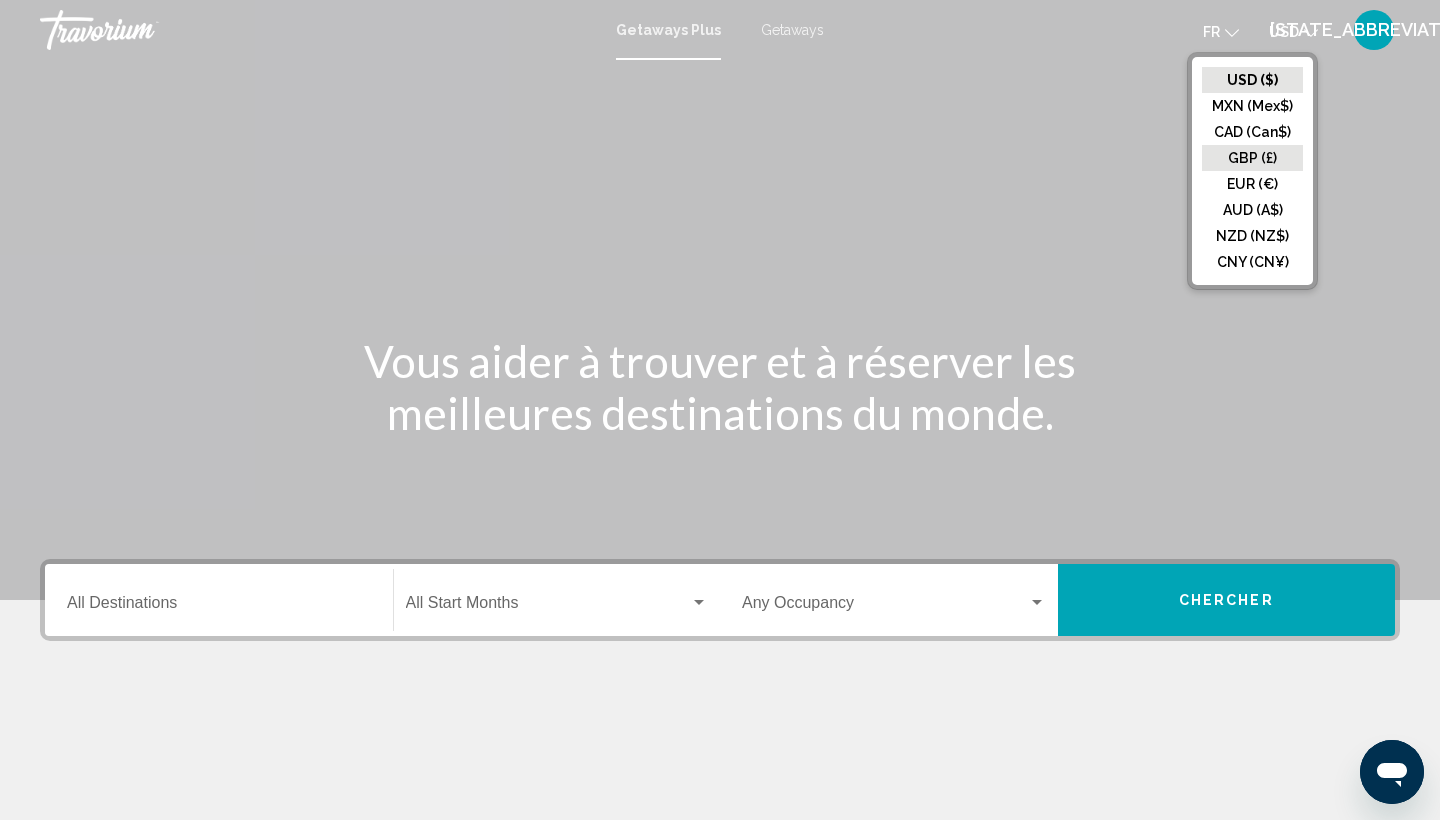click on "GBP (£)" at bounding box center (1252, 80) 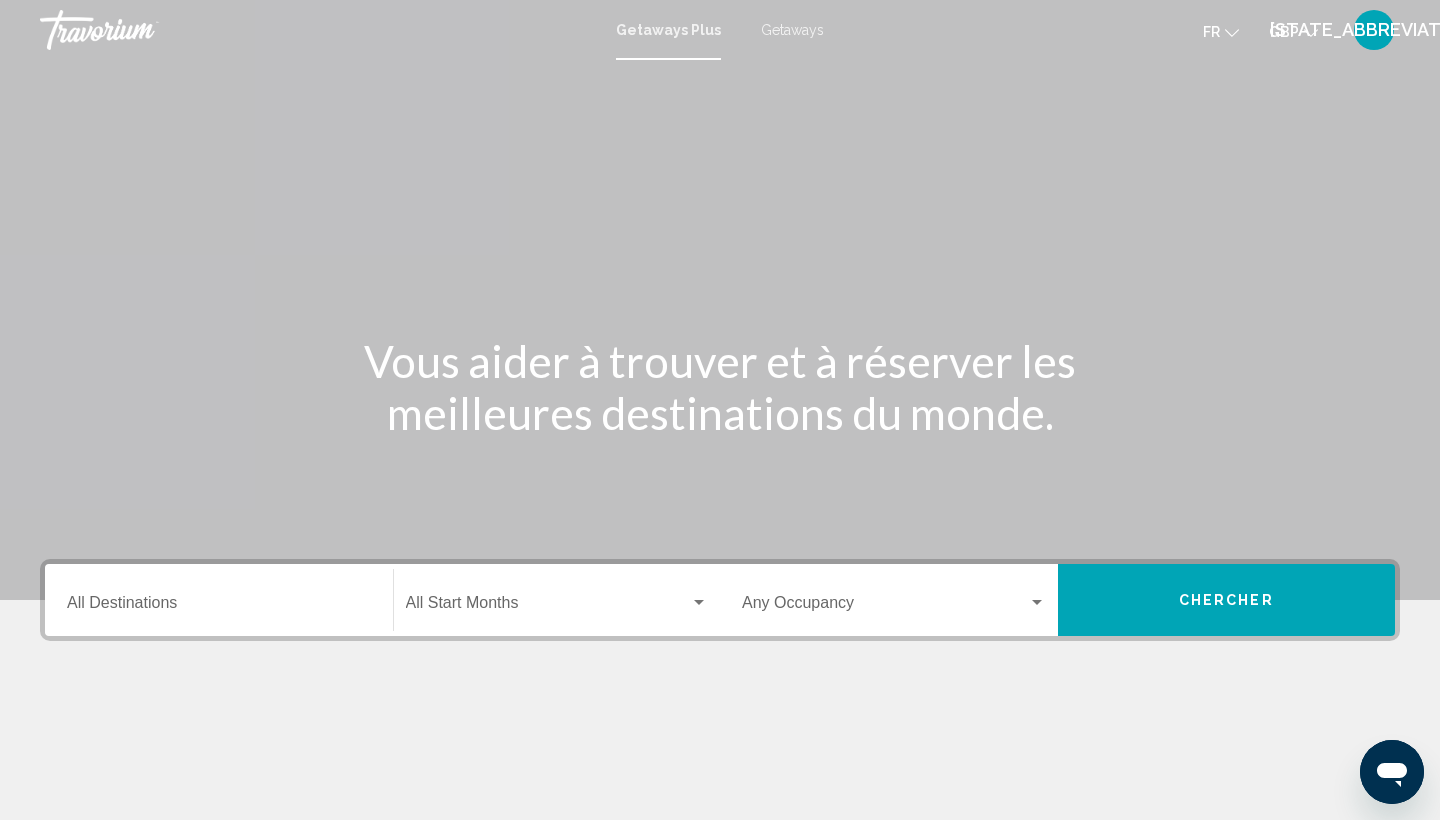 click on "GBP" at bounding box center [1284, 32] 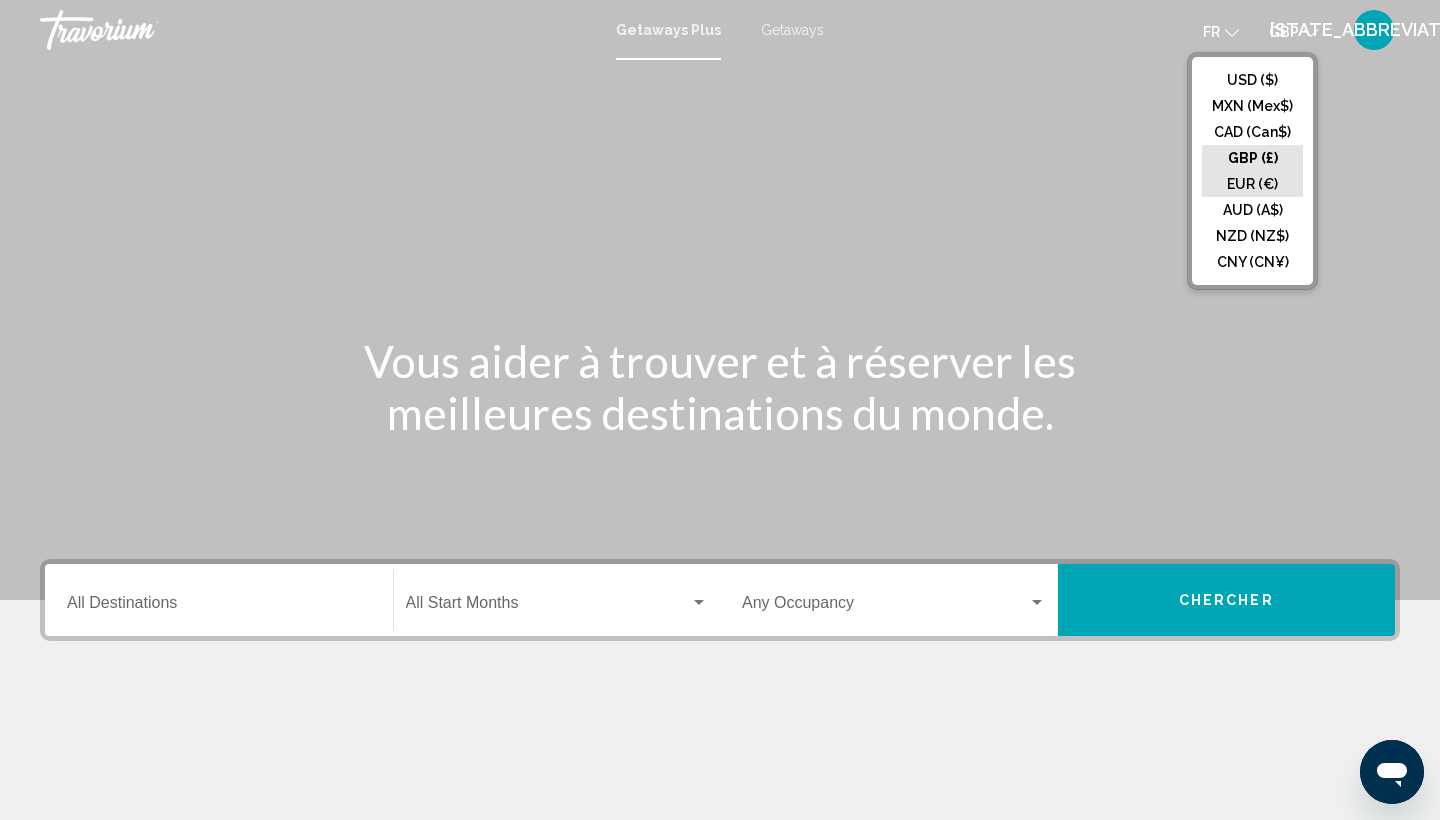 click on "EUR (€)" at bounding box center (1252, 80) 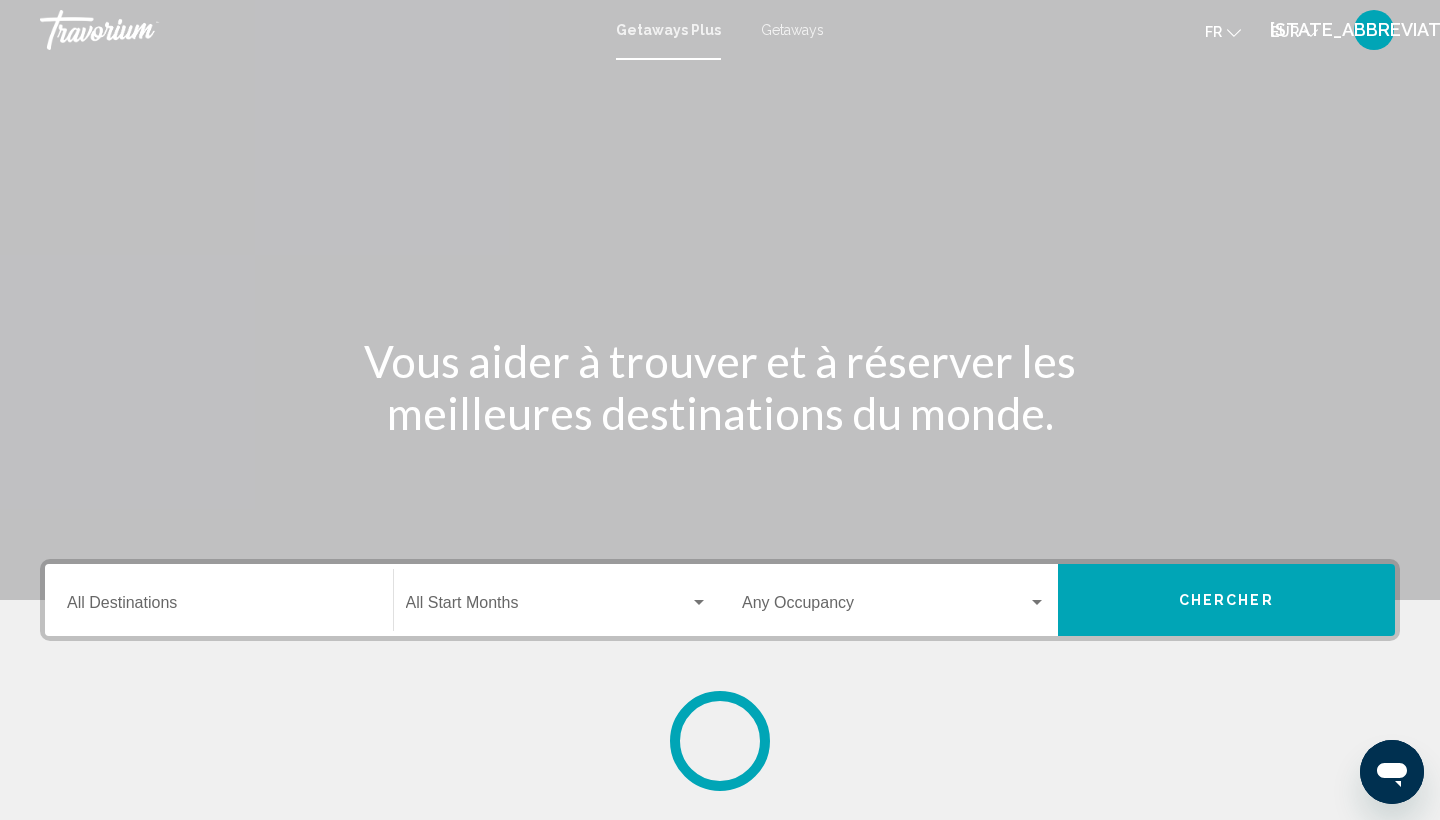 click on "Destination All Destinations" at bounding box center [219, 607] 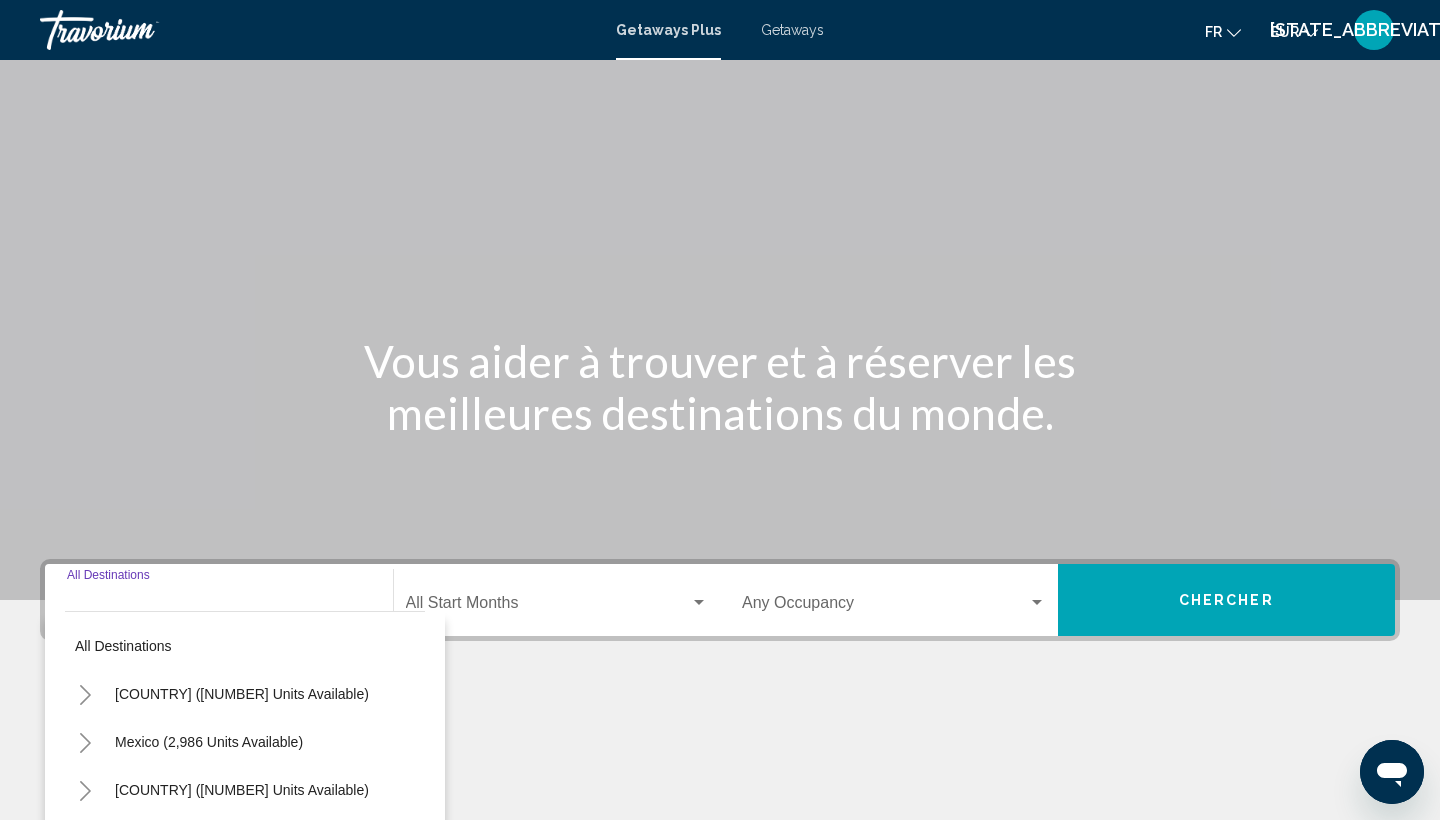 scroll, scrollTop: 266, scrollLeft: 0, axis: vertical 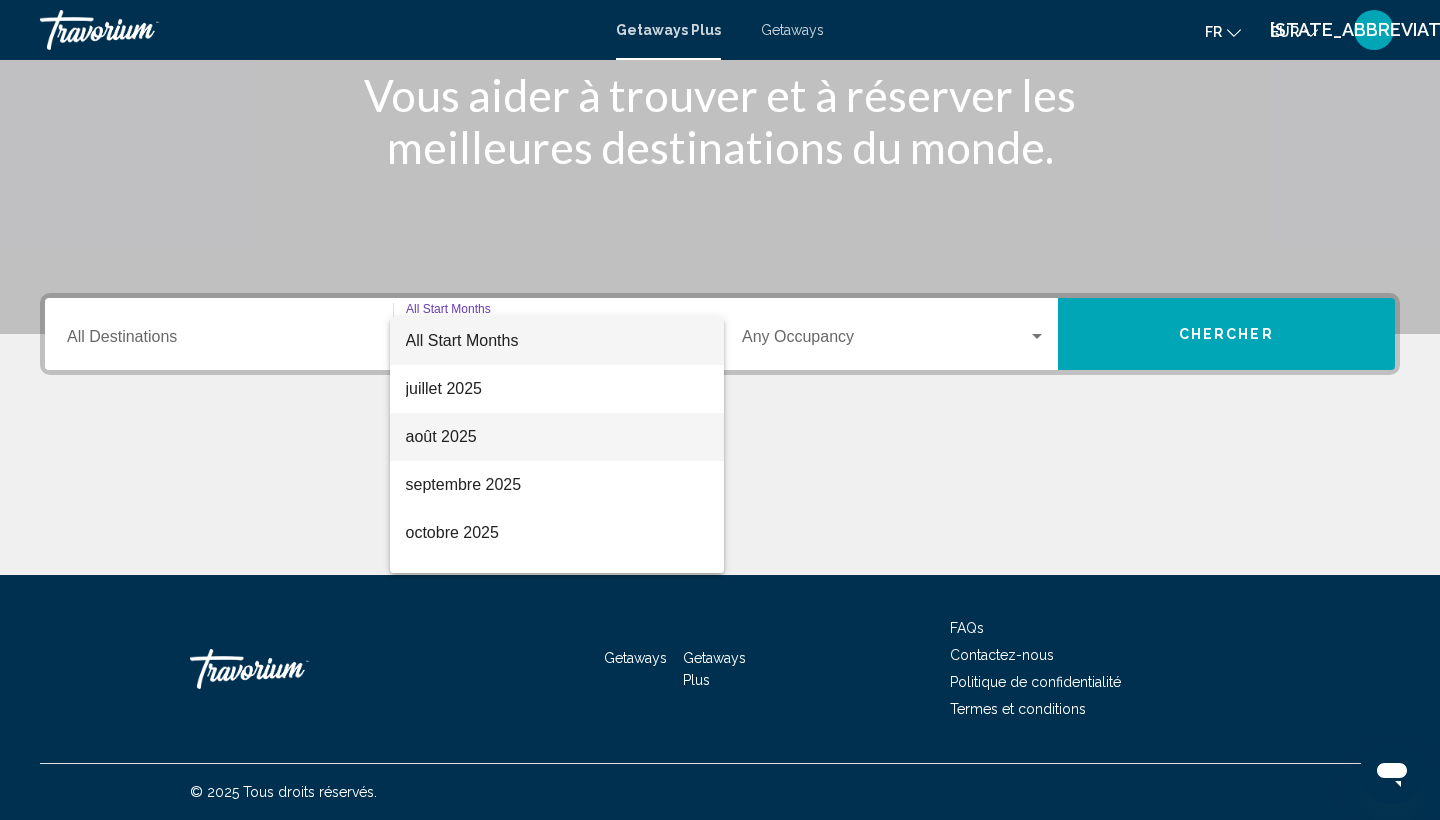 click on "août 2025" at bounding box center (557, 437) 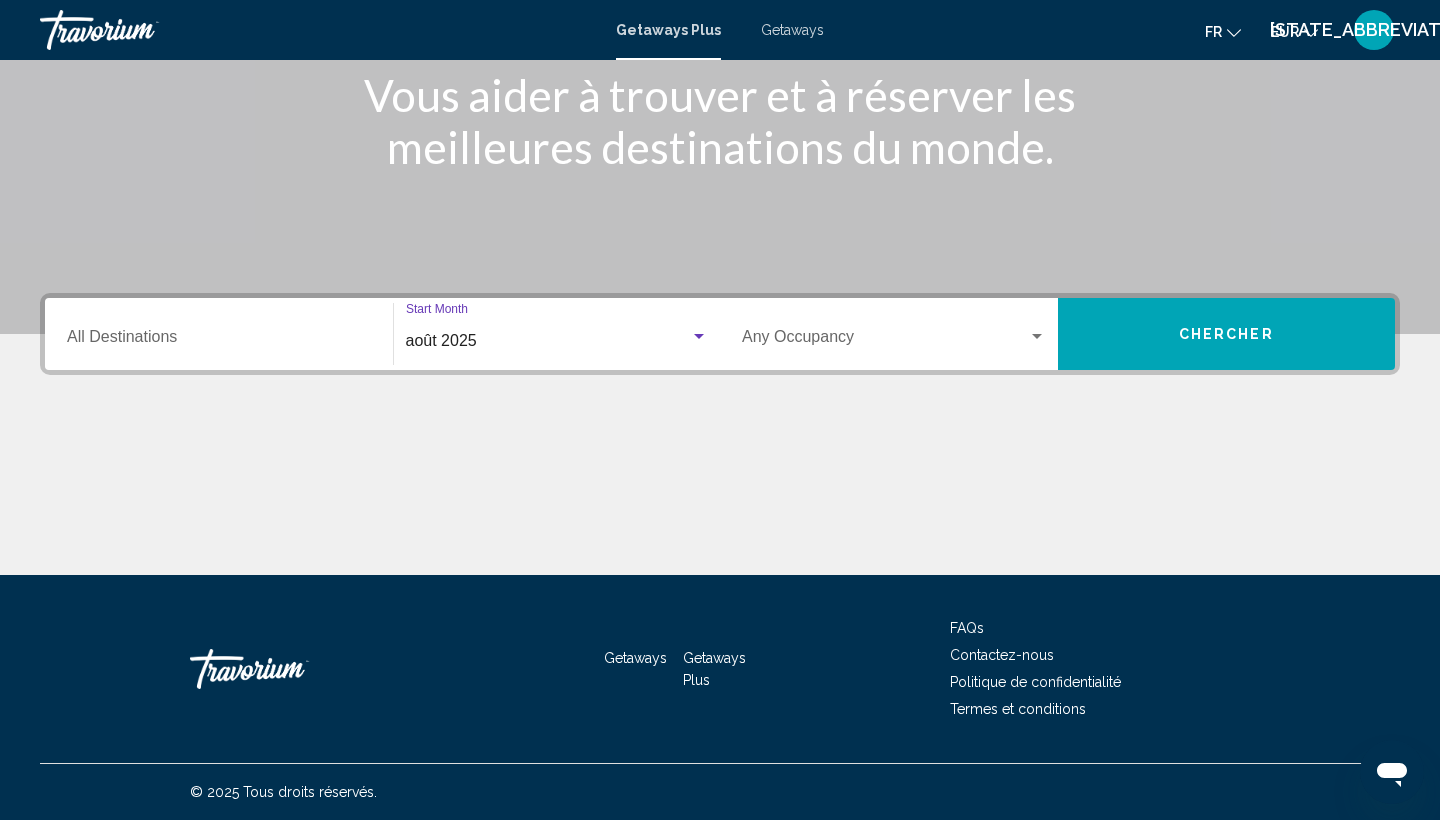 click at bounding box center [885, 341] 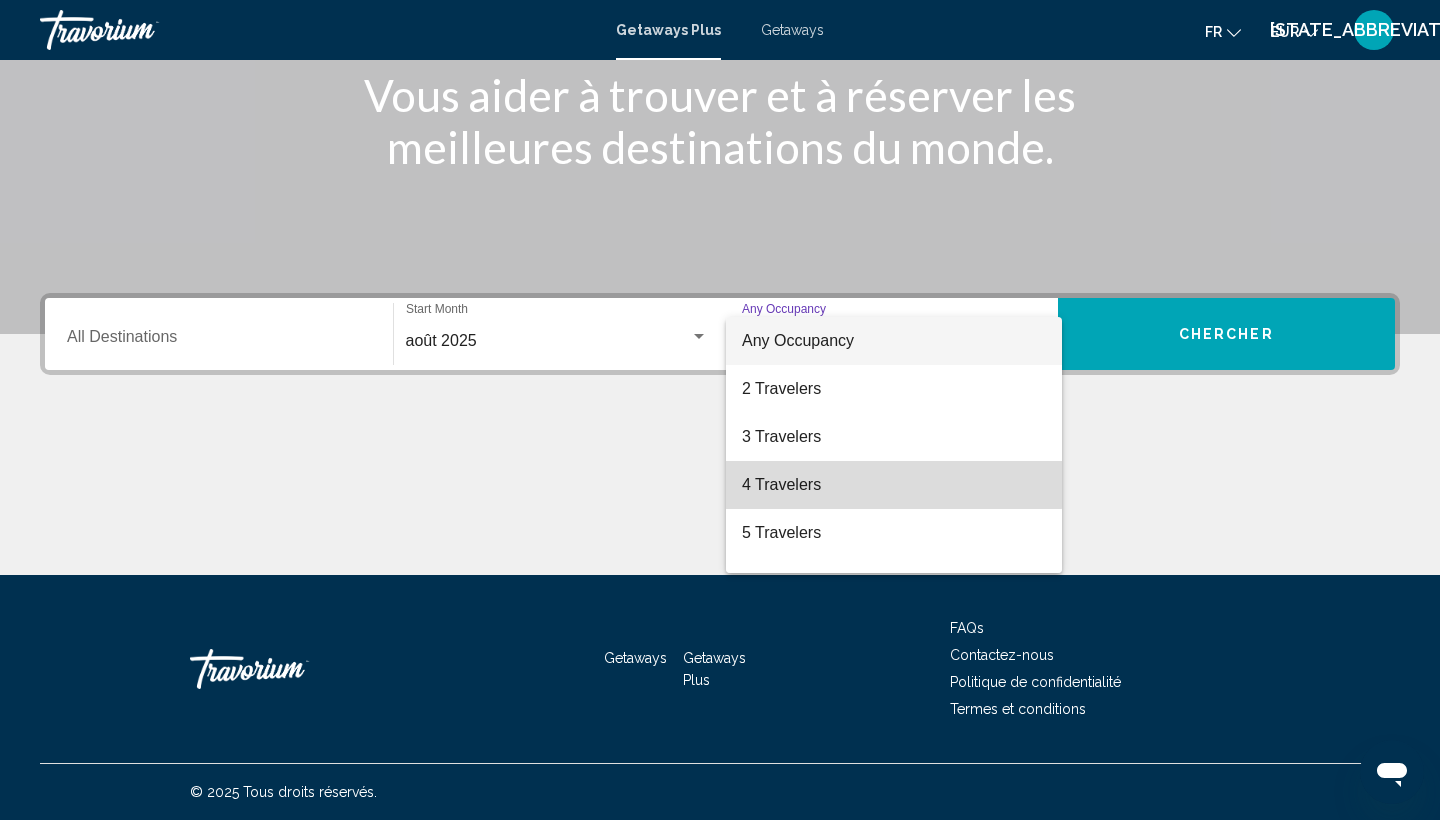 click on "4 Travelers" at bounding box center (894, 485) 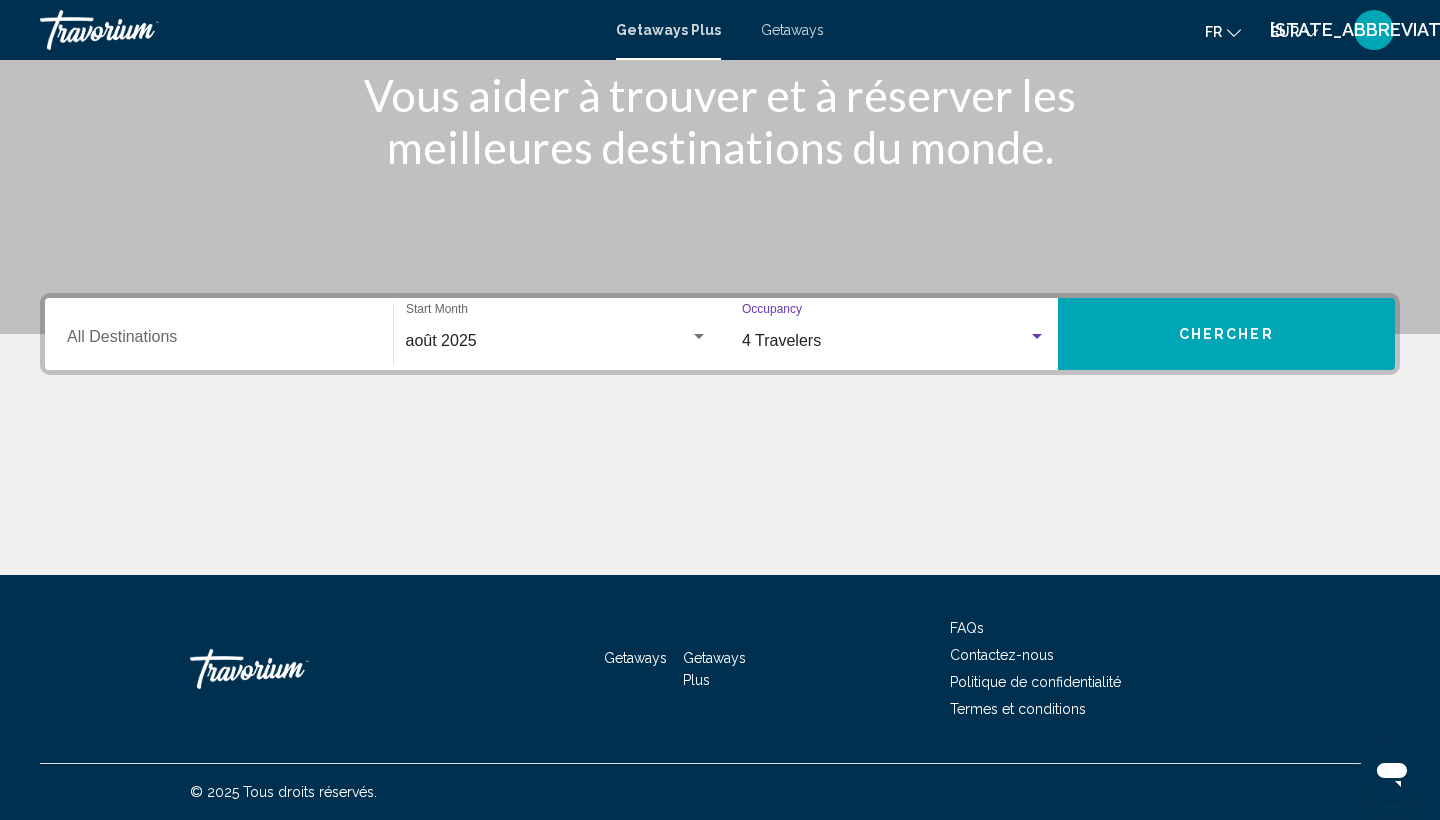 click on "Chercher" at bounding box center [1227, 334] 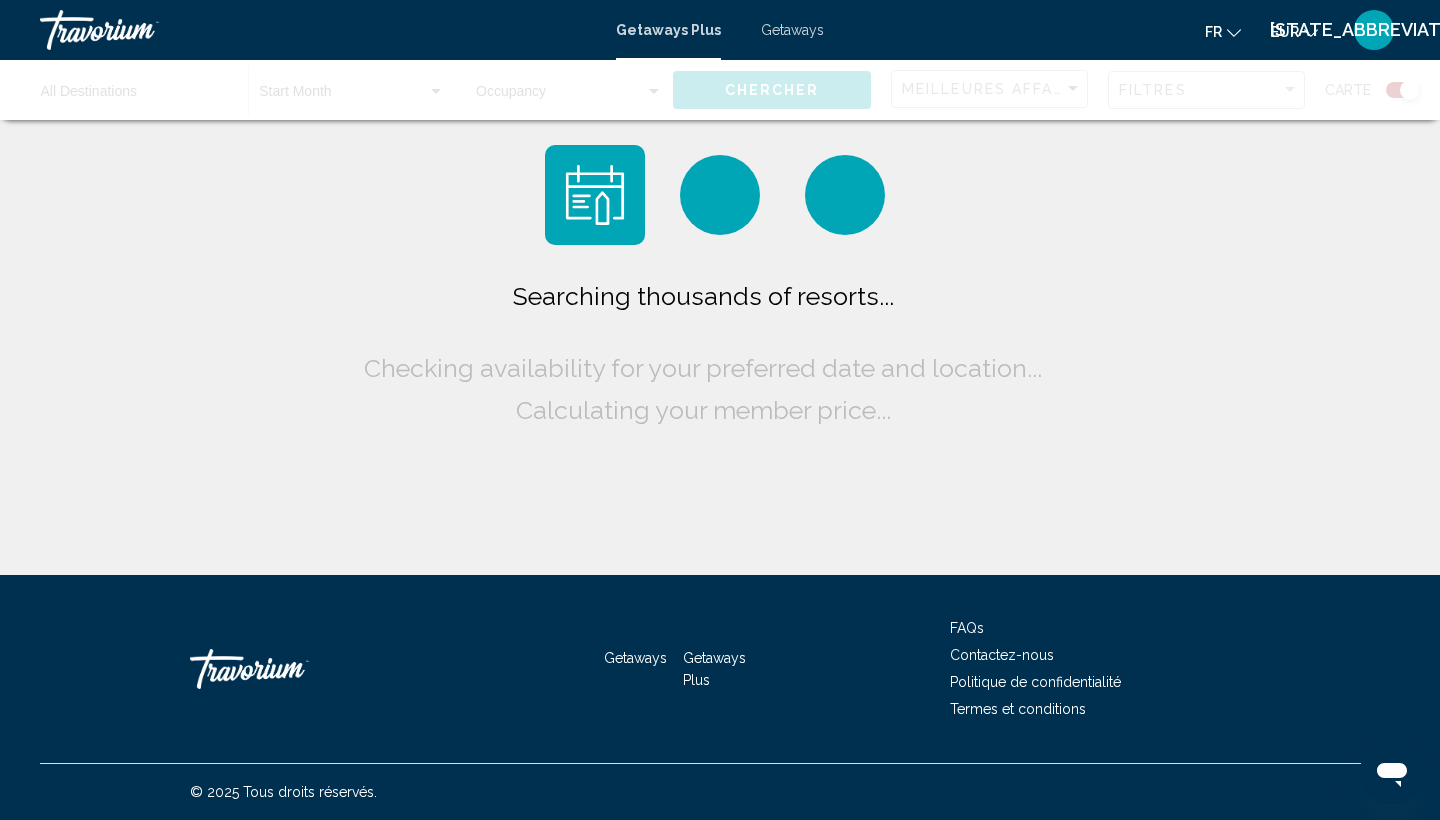 scroll, scrollTop: 0, scrollLeft: 0, axis: both 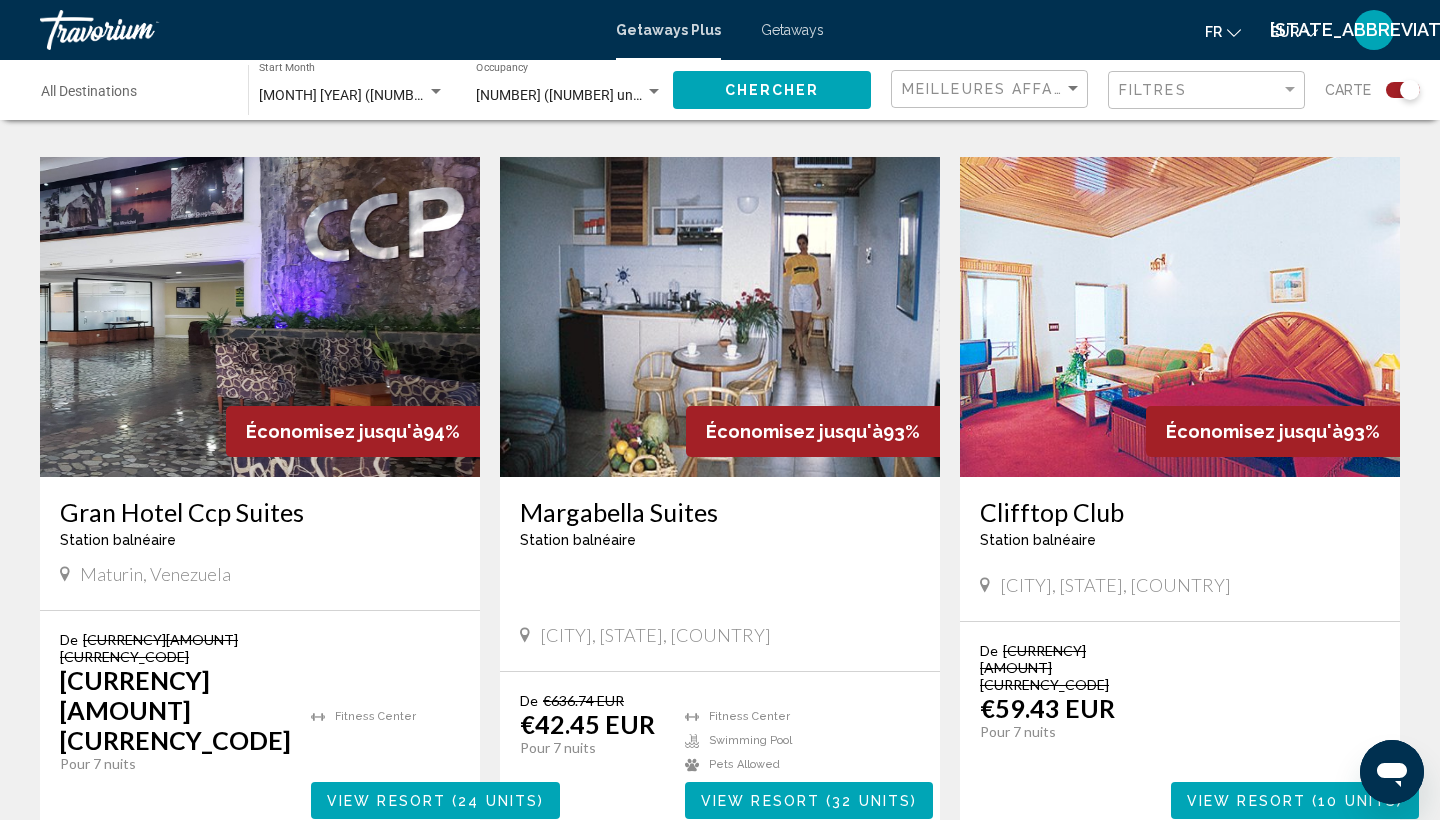 click on "2" at bounding box center [580, 899] 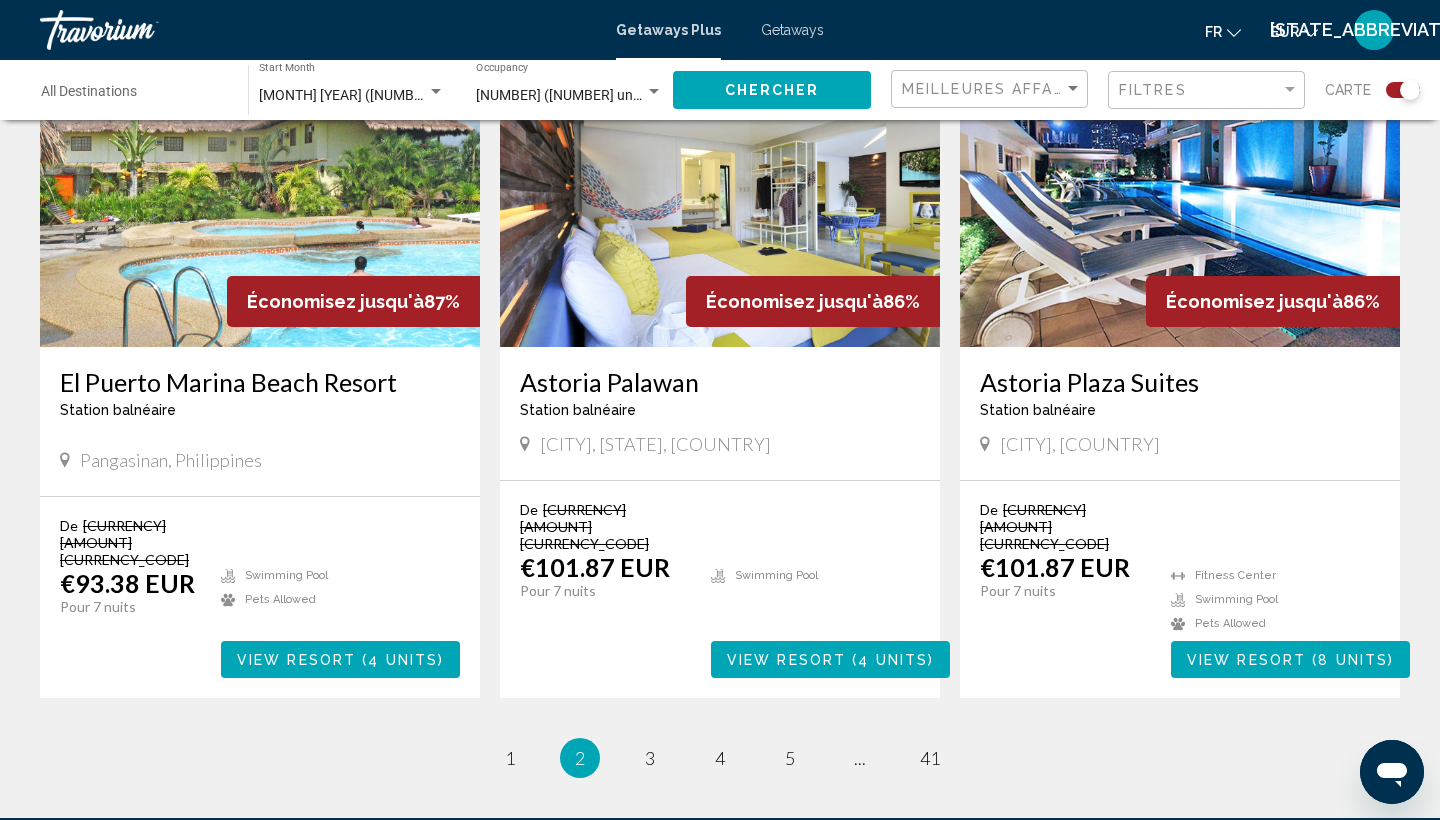 scroll, scrollTop: 3036, scrollLeft: 0, axis: vertical 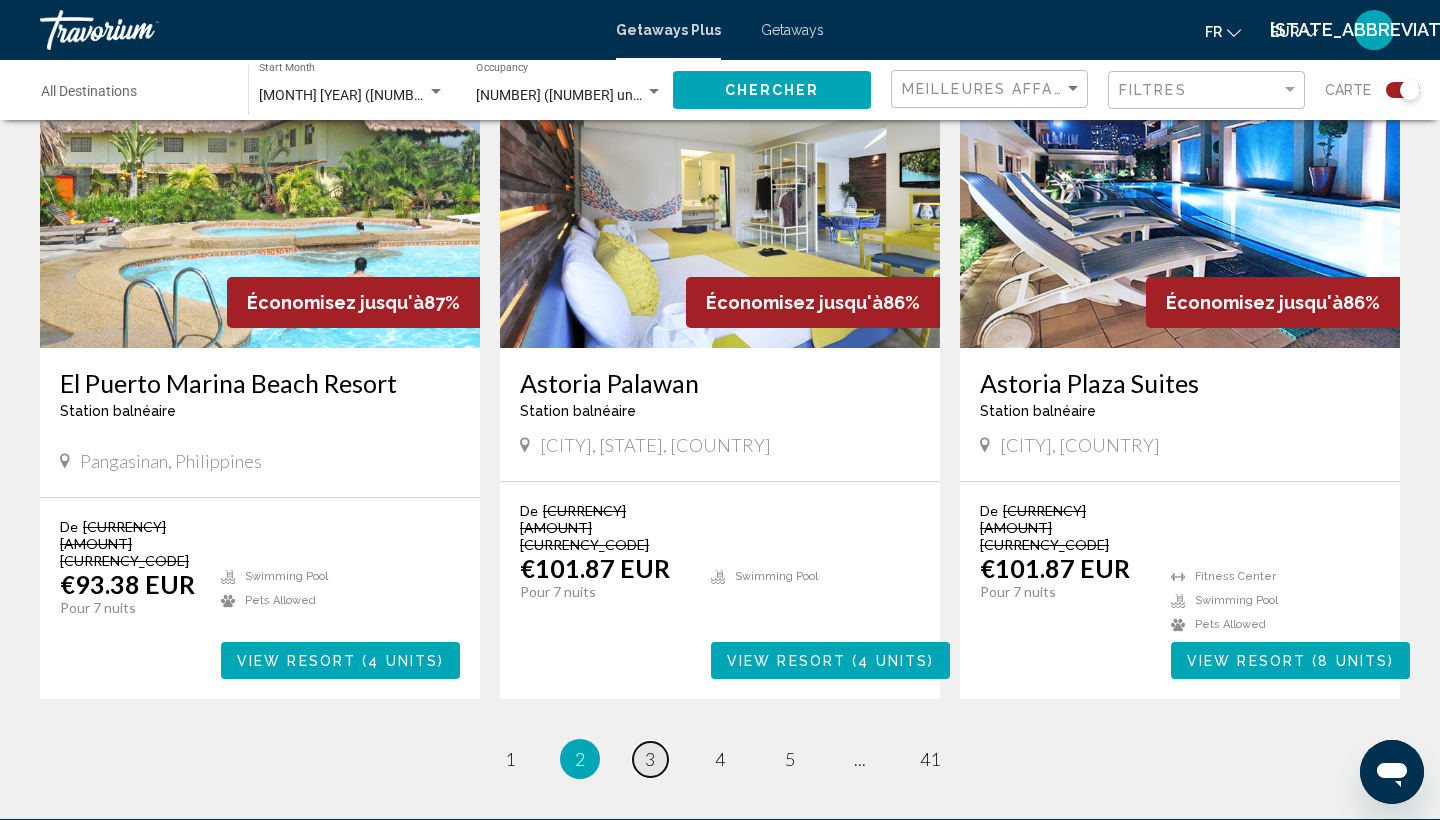 click on "page  3" at bounding box center [510, 759] 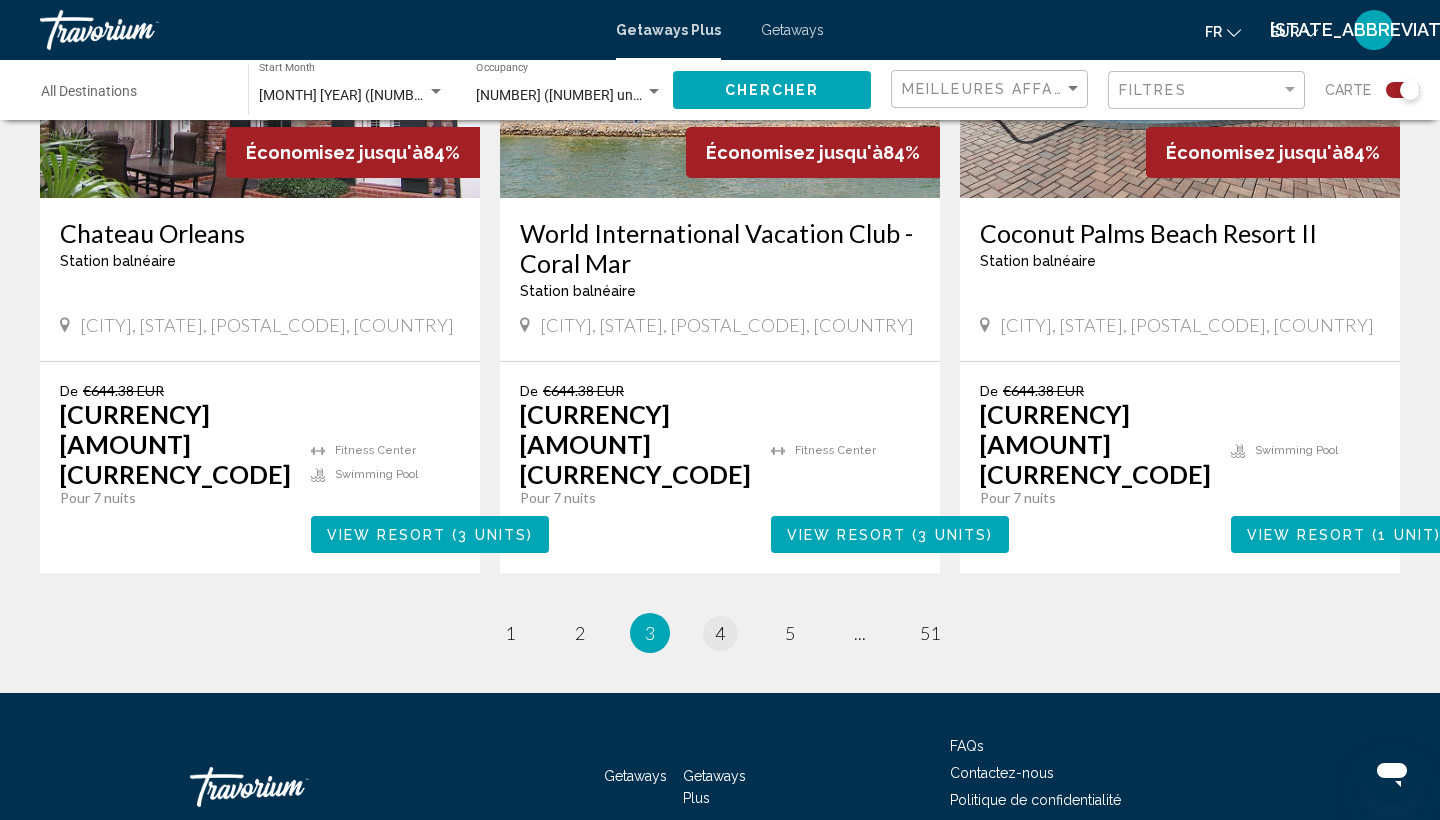 scroll, scrollTop: 3126, scrollLeft: 0, axis: vertical 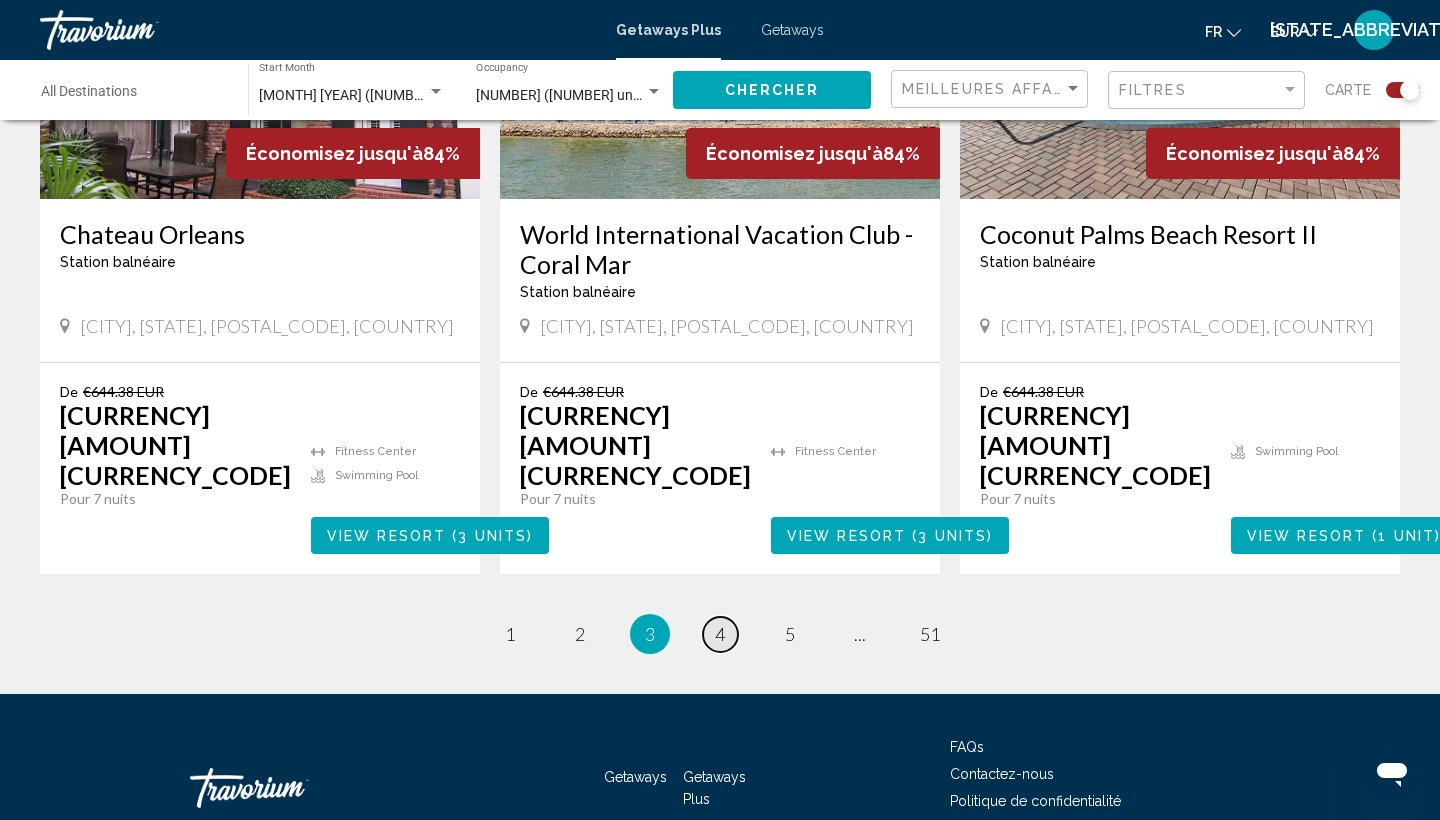click on "4" at bounding box center [510, 634] 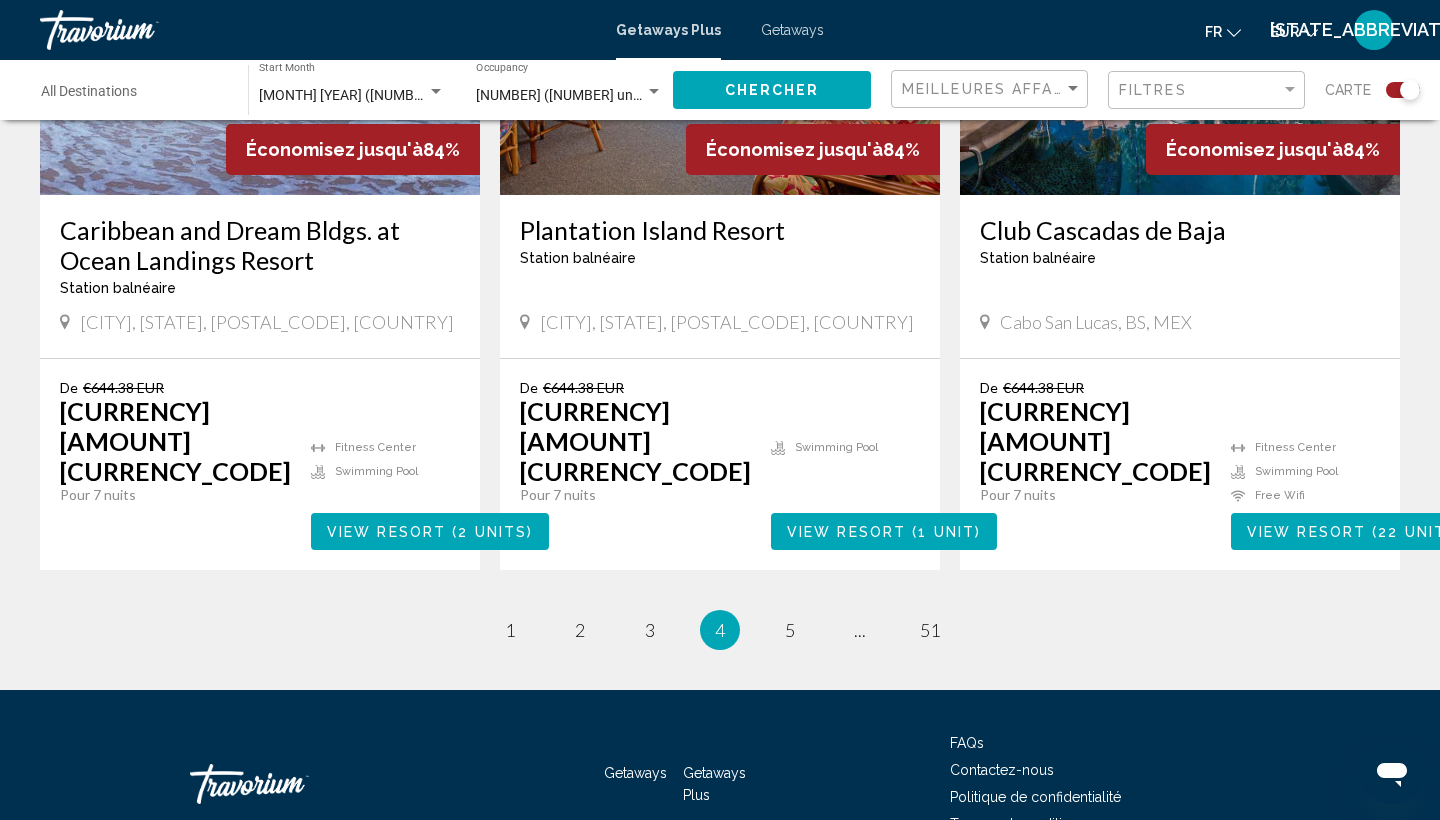 scroll, scrollTop: 3156, scrollLeft: 0, axis: vertical 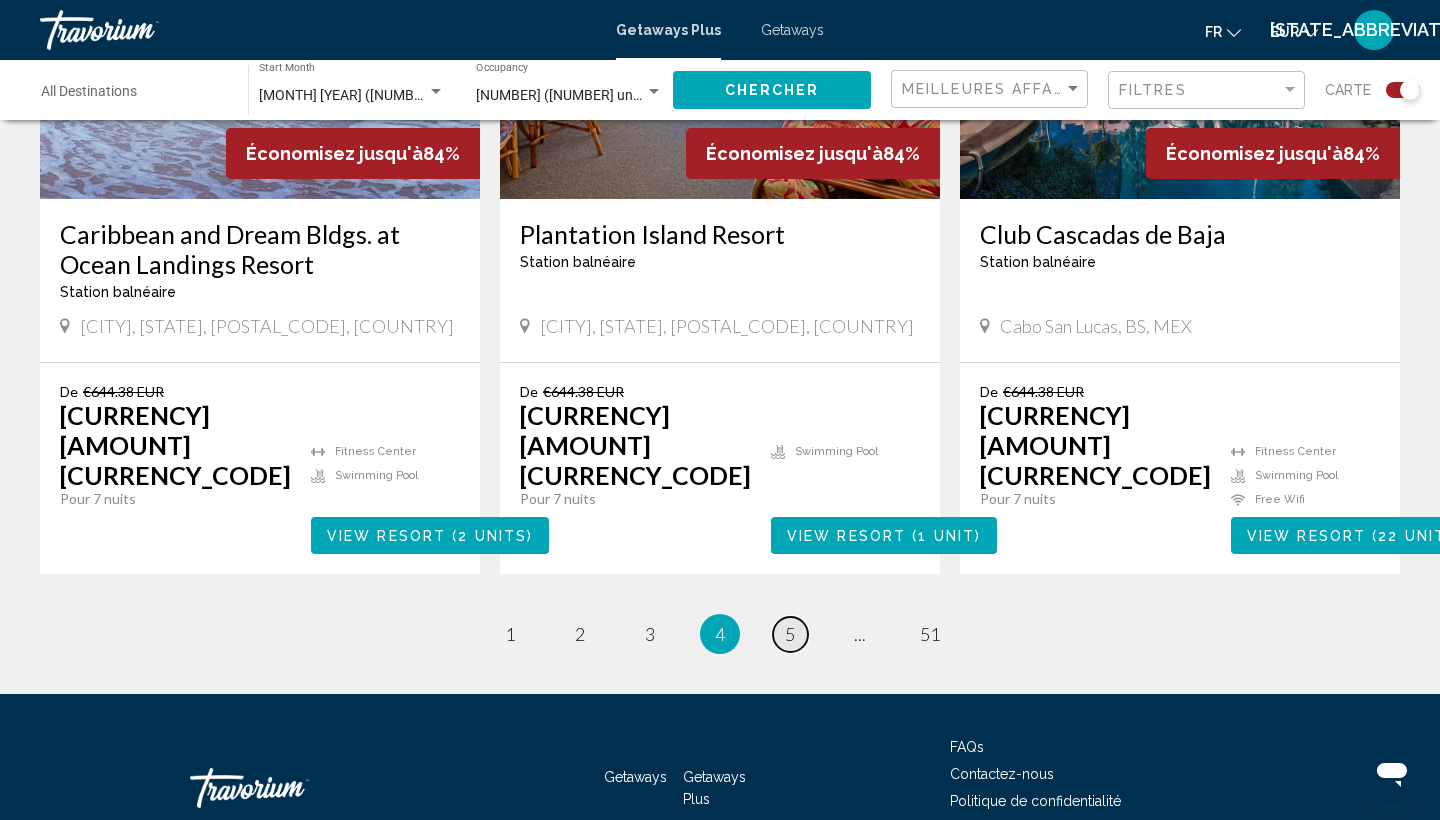 click on "page  5" at bounding box center (510, 634) 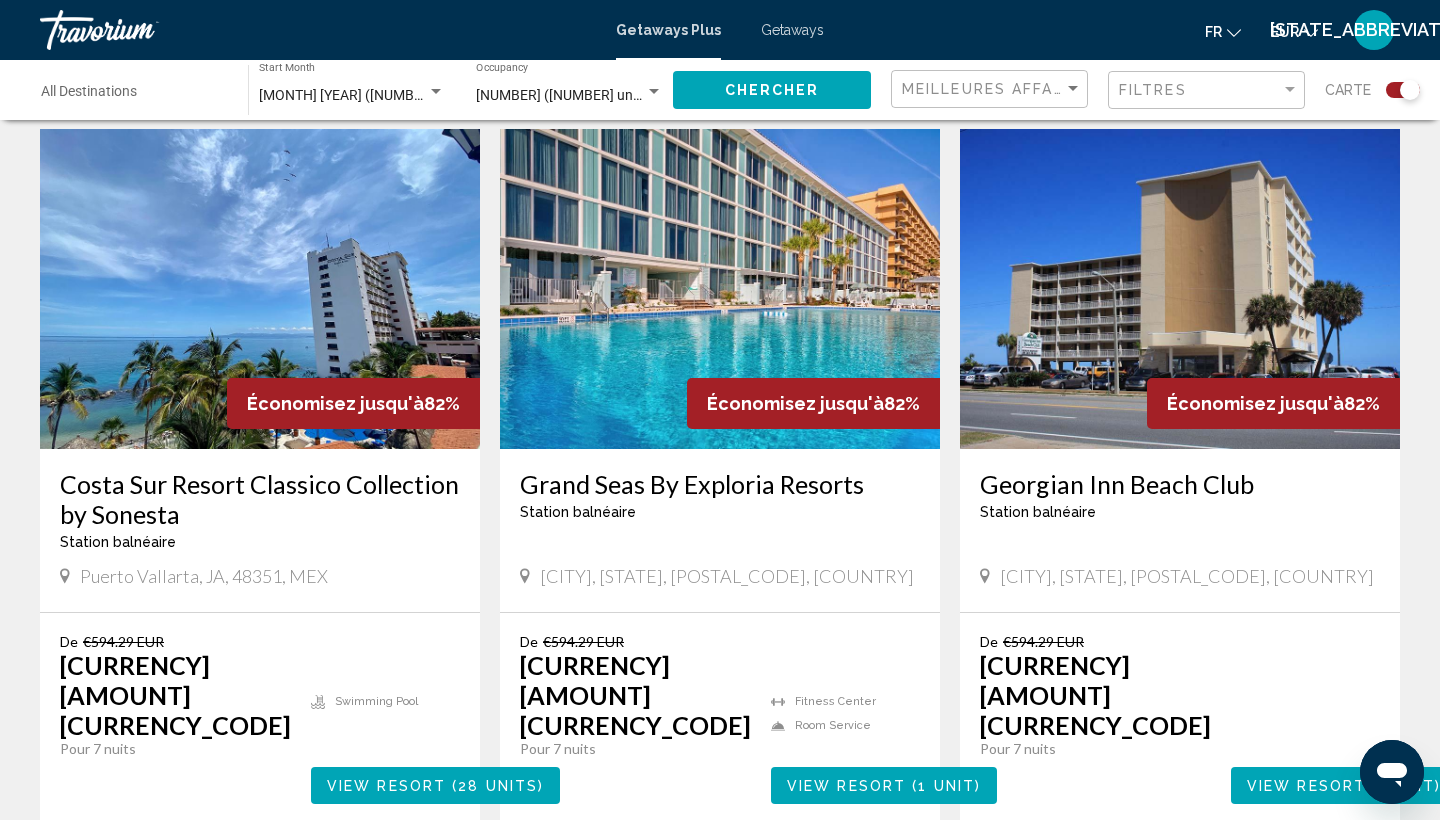 scroll, scrollTop: 2941, scrollLeft: 0, axis: vertical 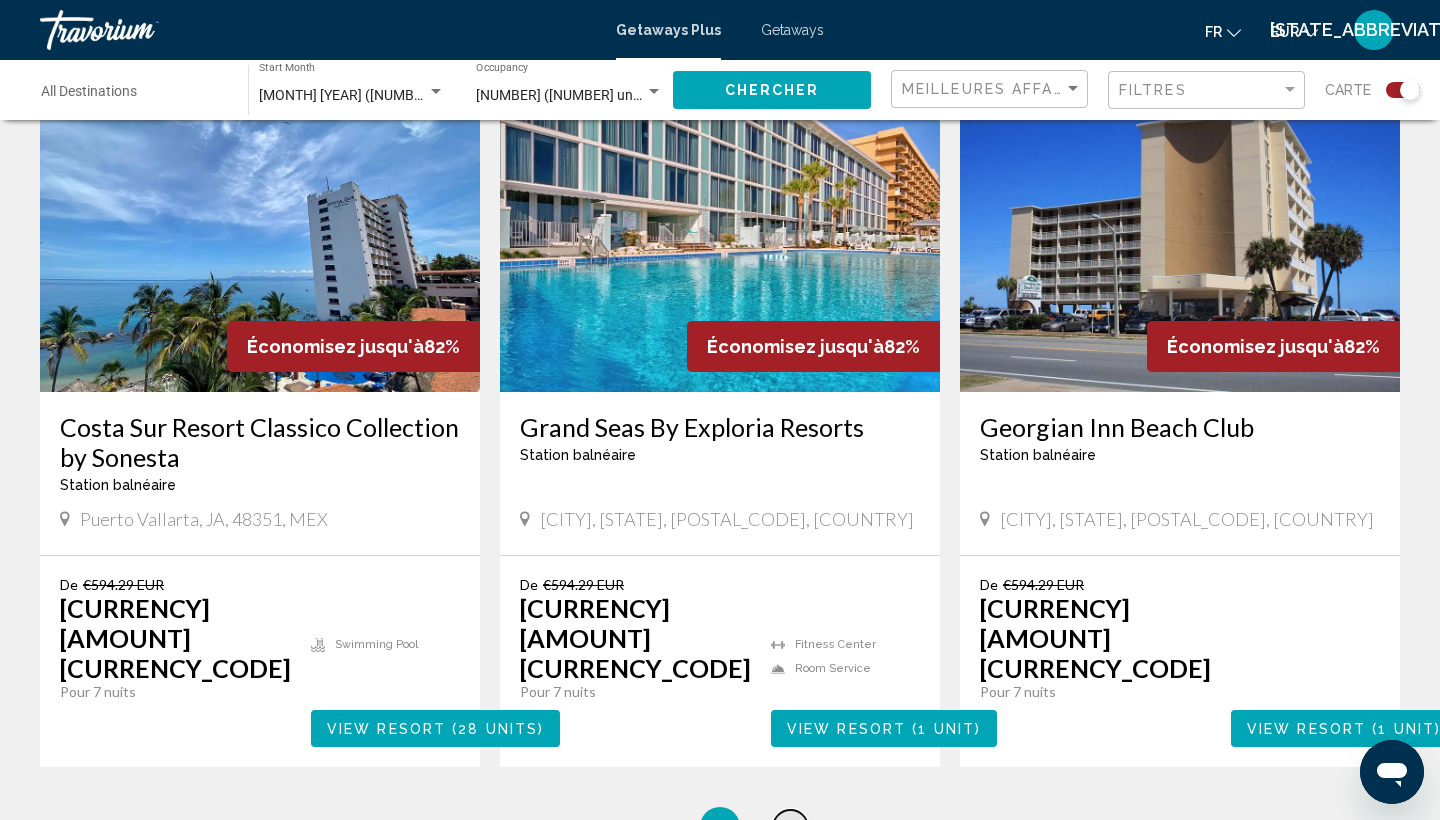 click on "page  6" at bounding box center [510, 827] 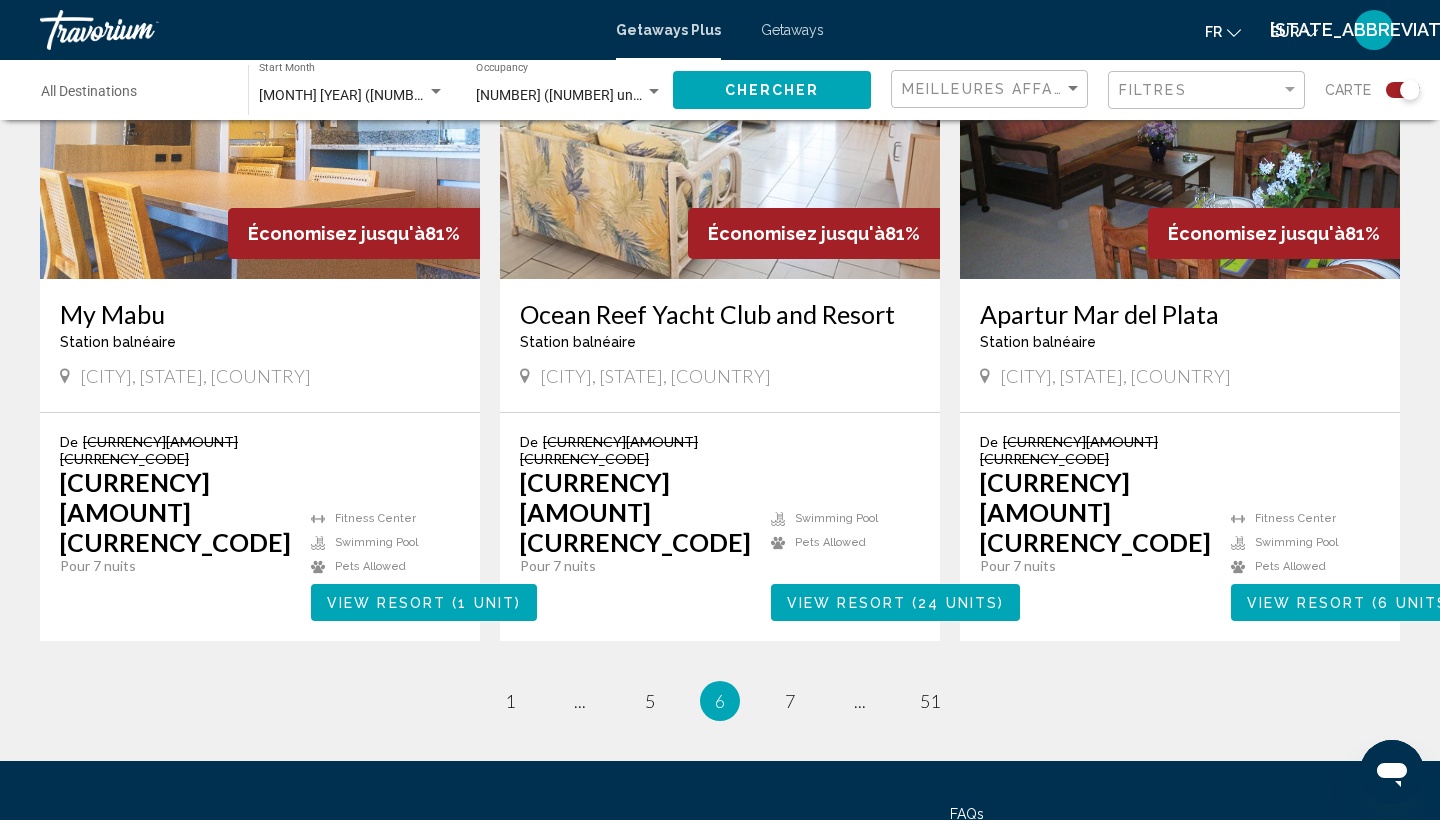 scroll, scrollTop: 3066, scrollLeft: 0, axis: vertical 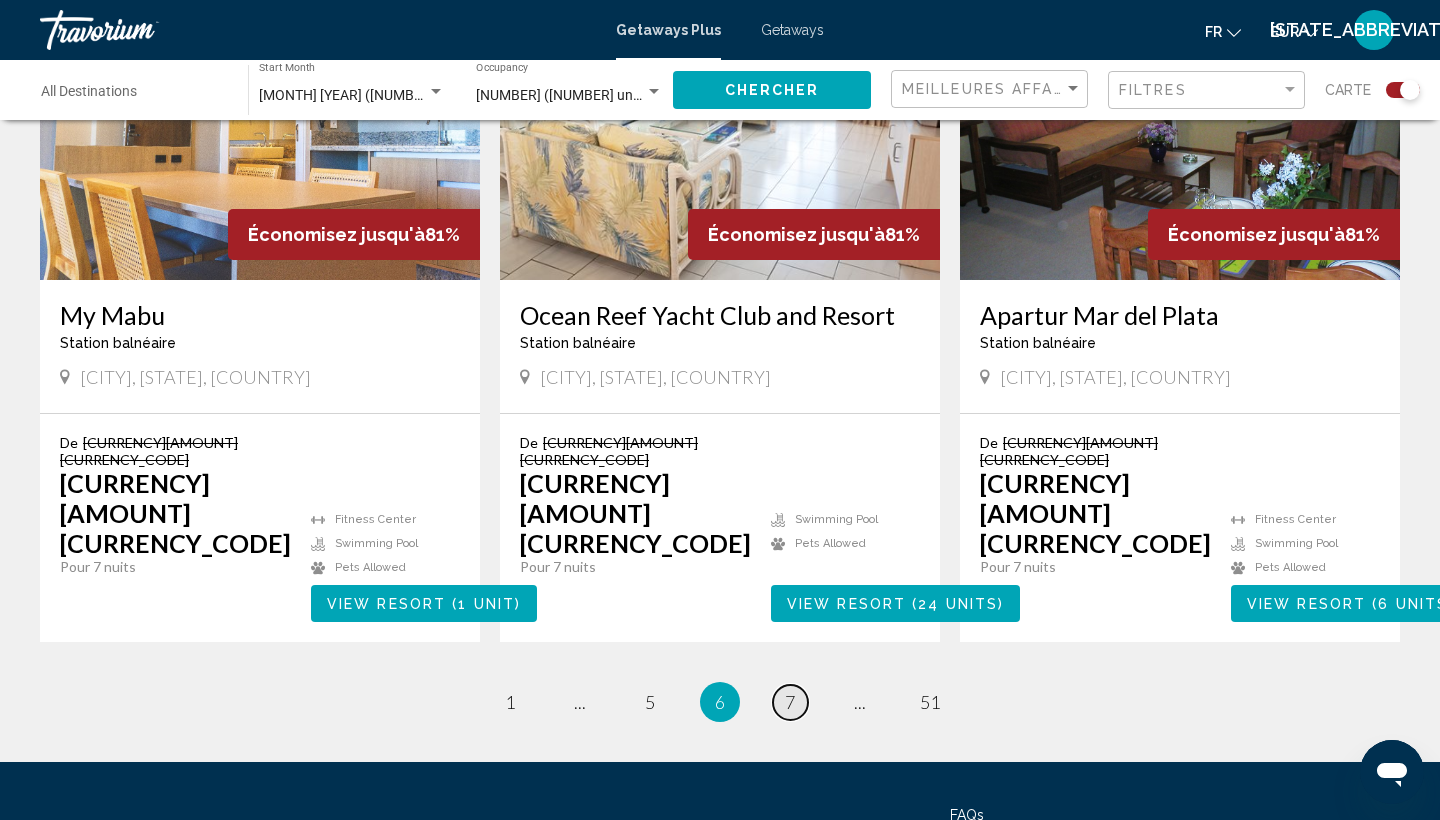 click on "page  7" at bounding box center (510, 702) 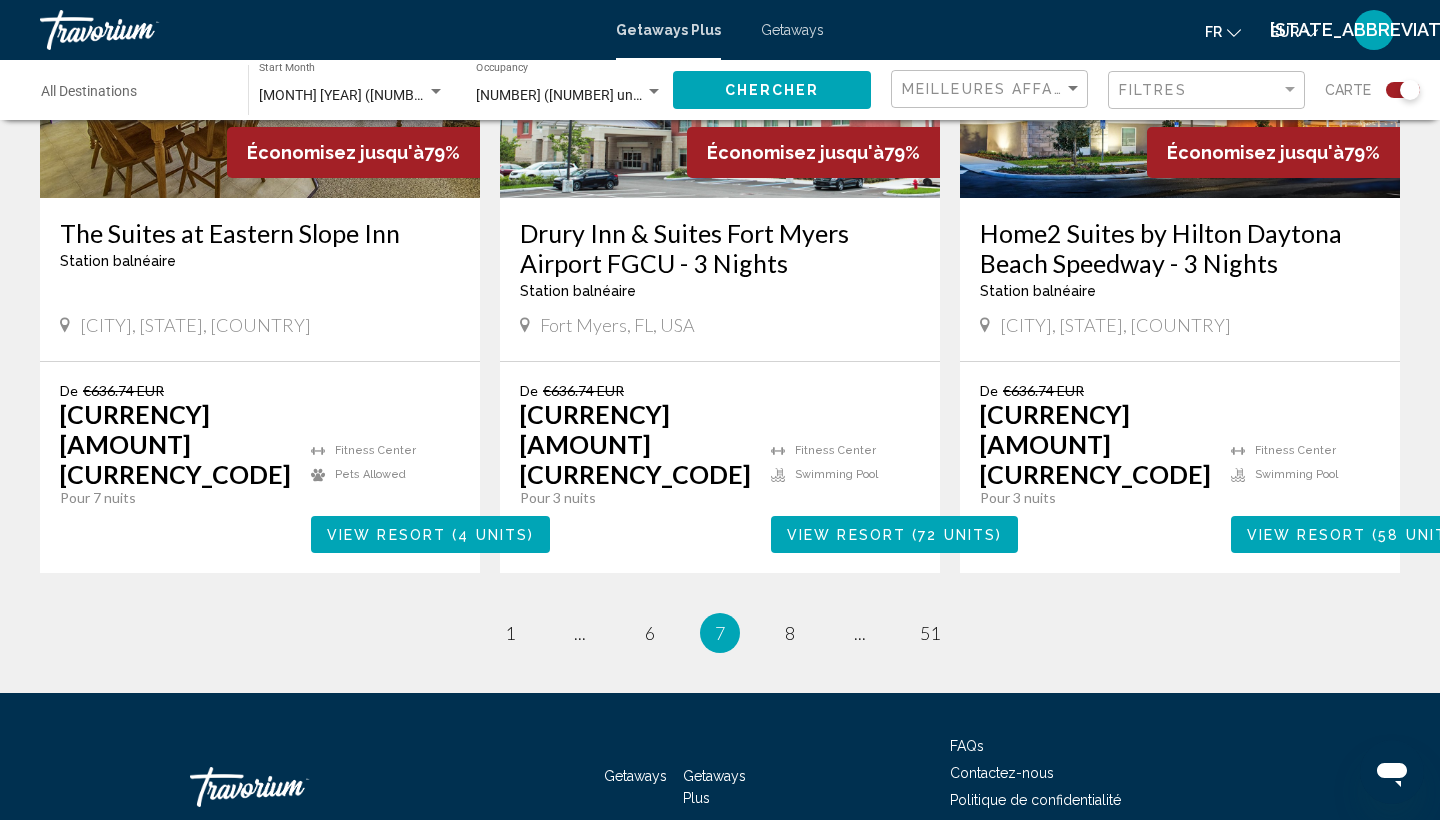 scroll, scrollTop: 3096, scrollLeft: 0, axis: vertical 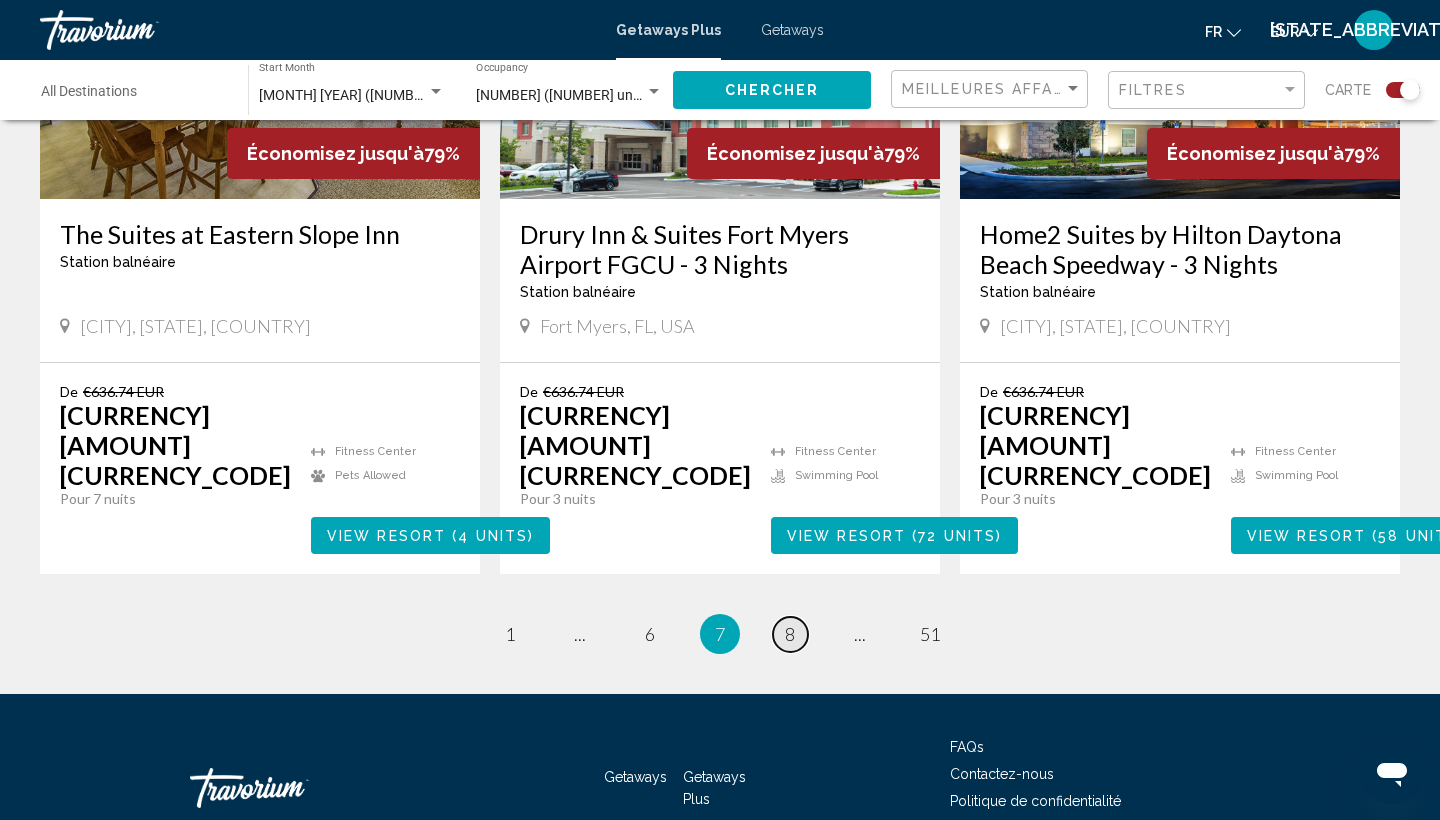 click on "8" at bounding box center [510, 634] 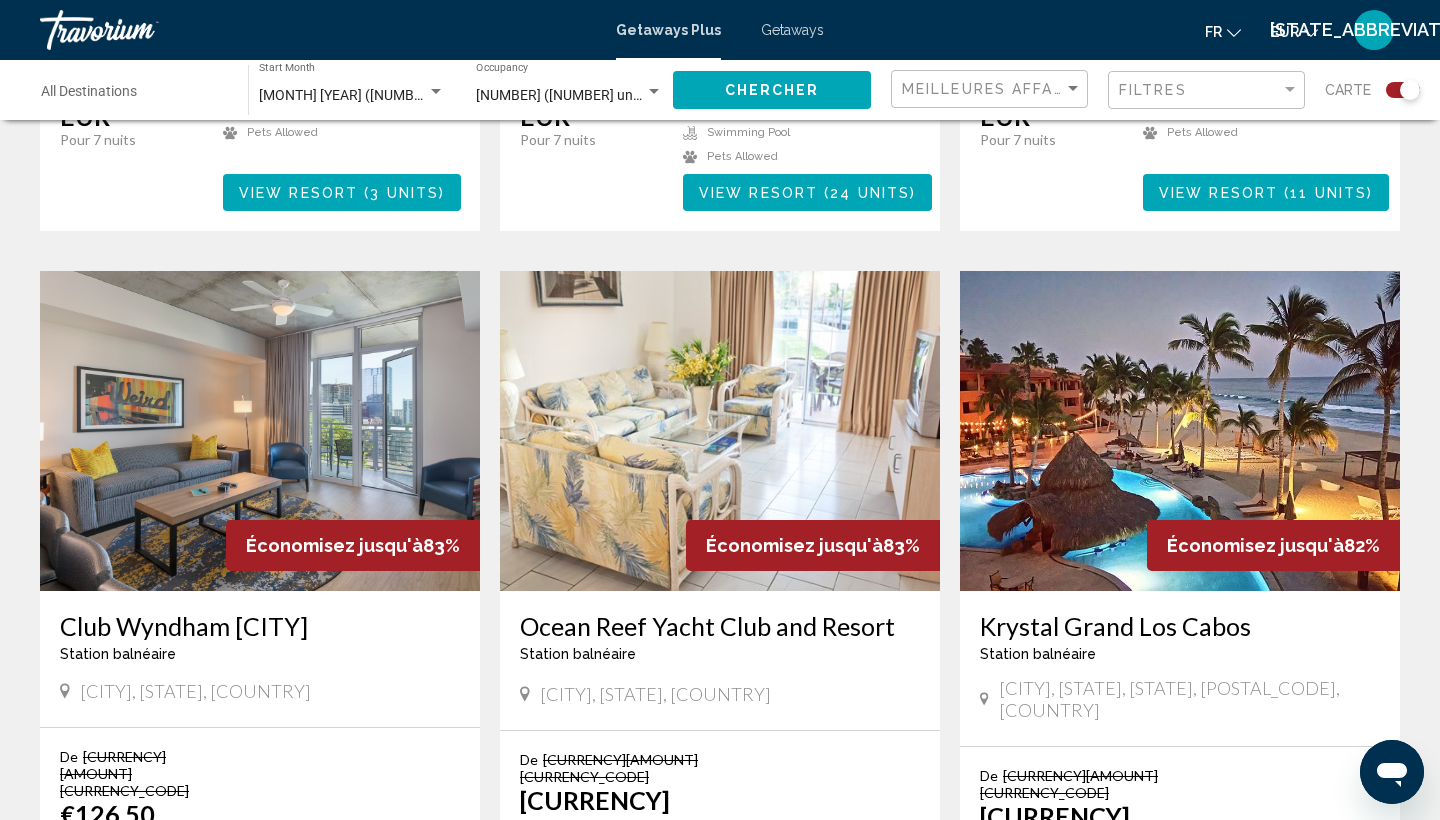 scroll, scrollTop: 2061, scrollLeft: 0, axis: vertical 